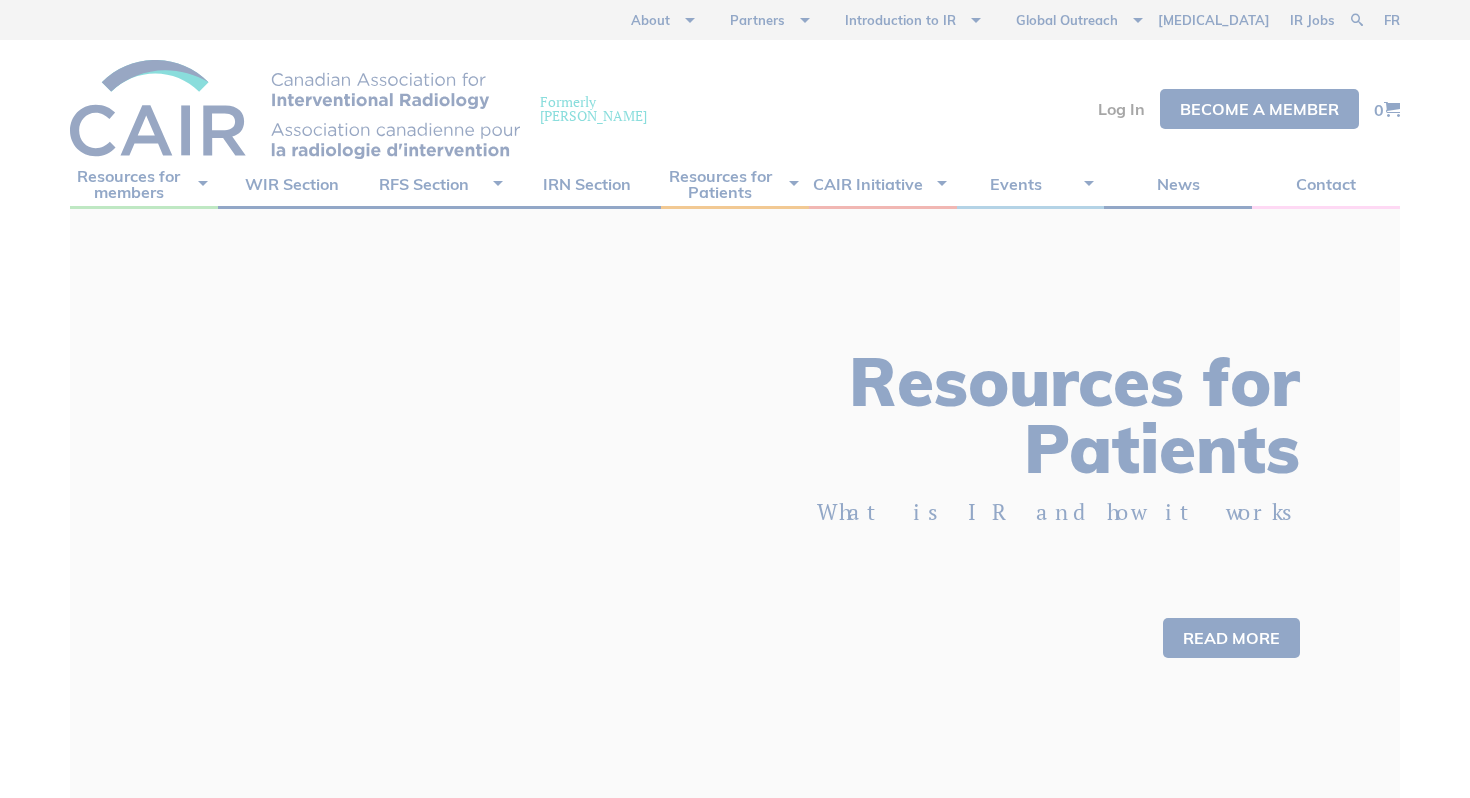 scroll, scrollTop: 0, scrollLeft: 0, axis: both 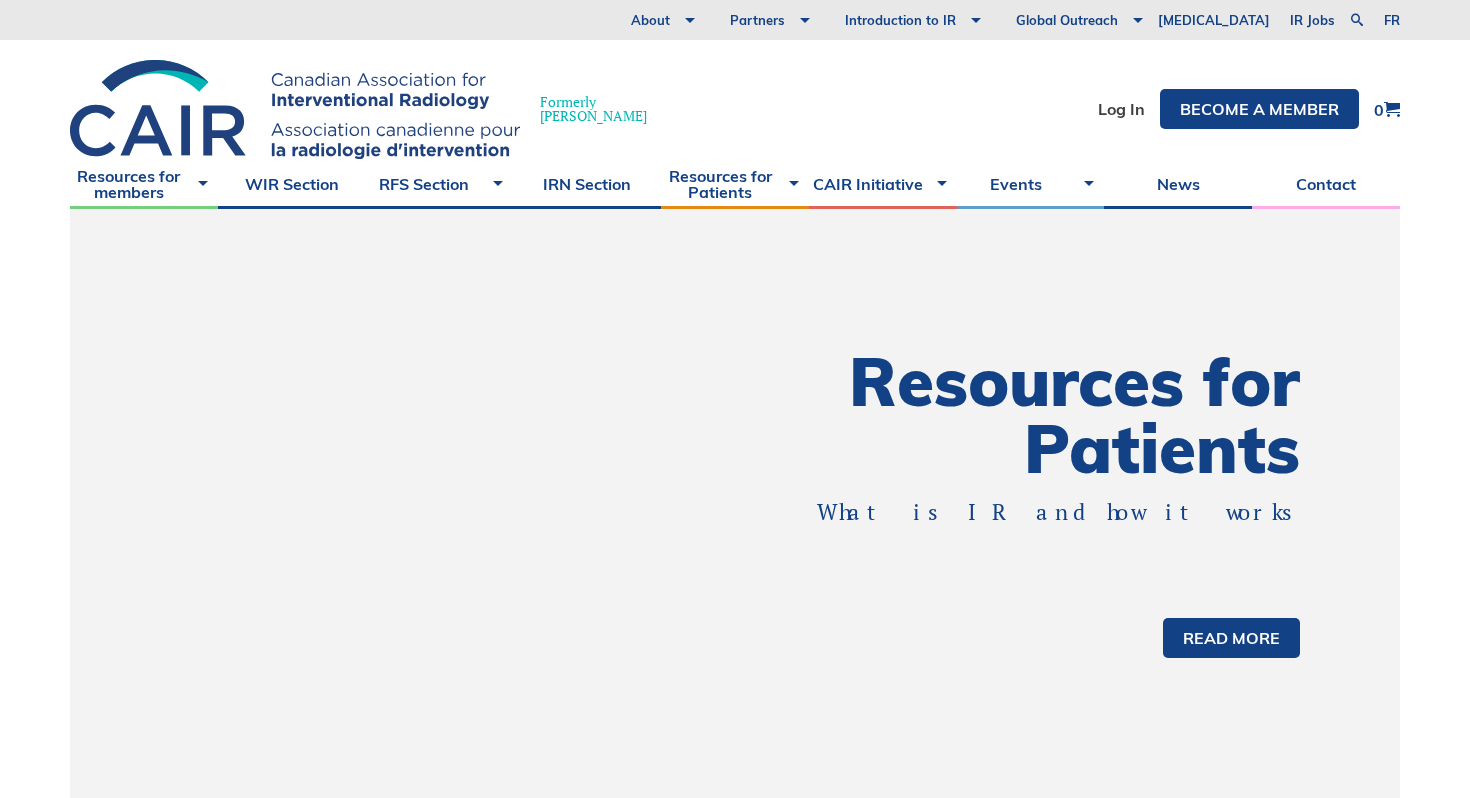 click on "Log In" at bounding box center (1121, 109) 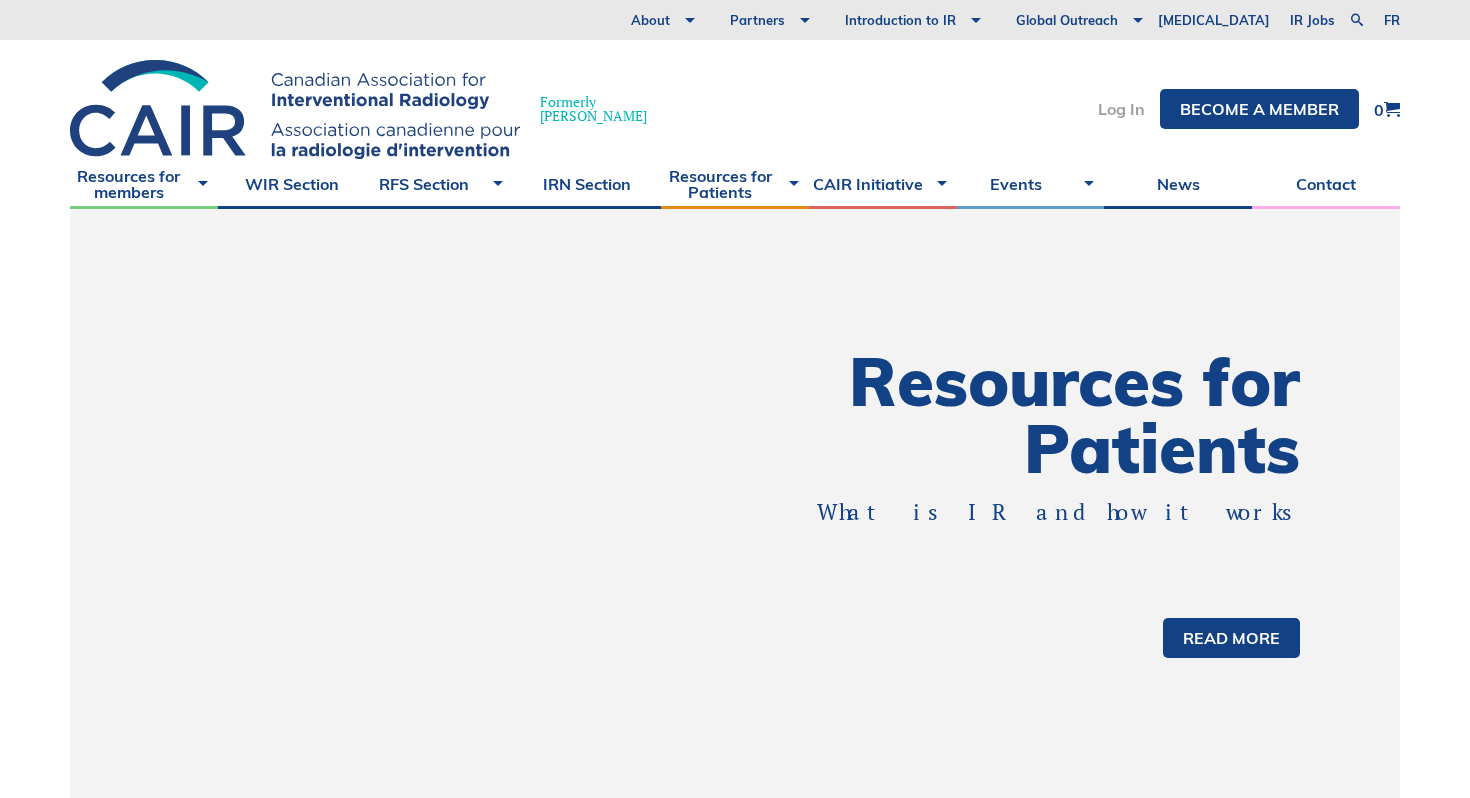 click on "Log In" at bounding box center (1121, 109) 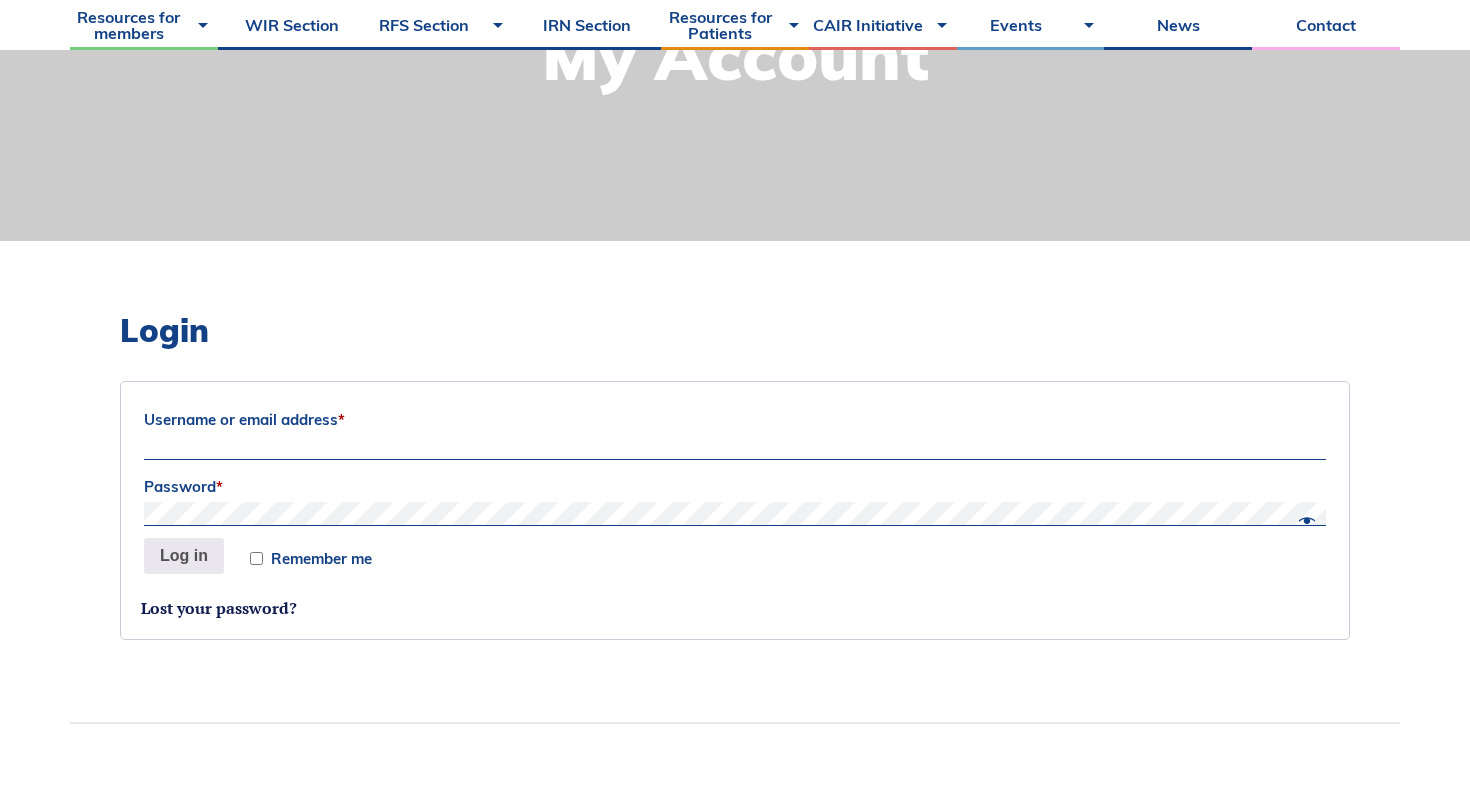 scroll, scrollTop: 406, scrollLeft: 0, axis: vertical 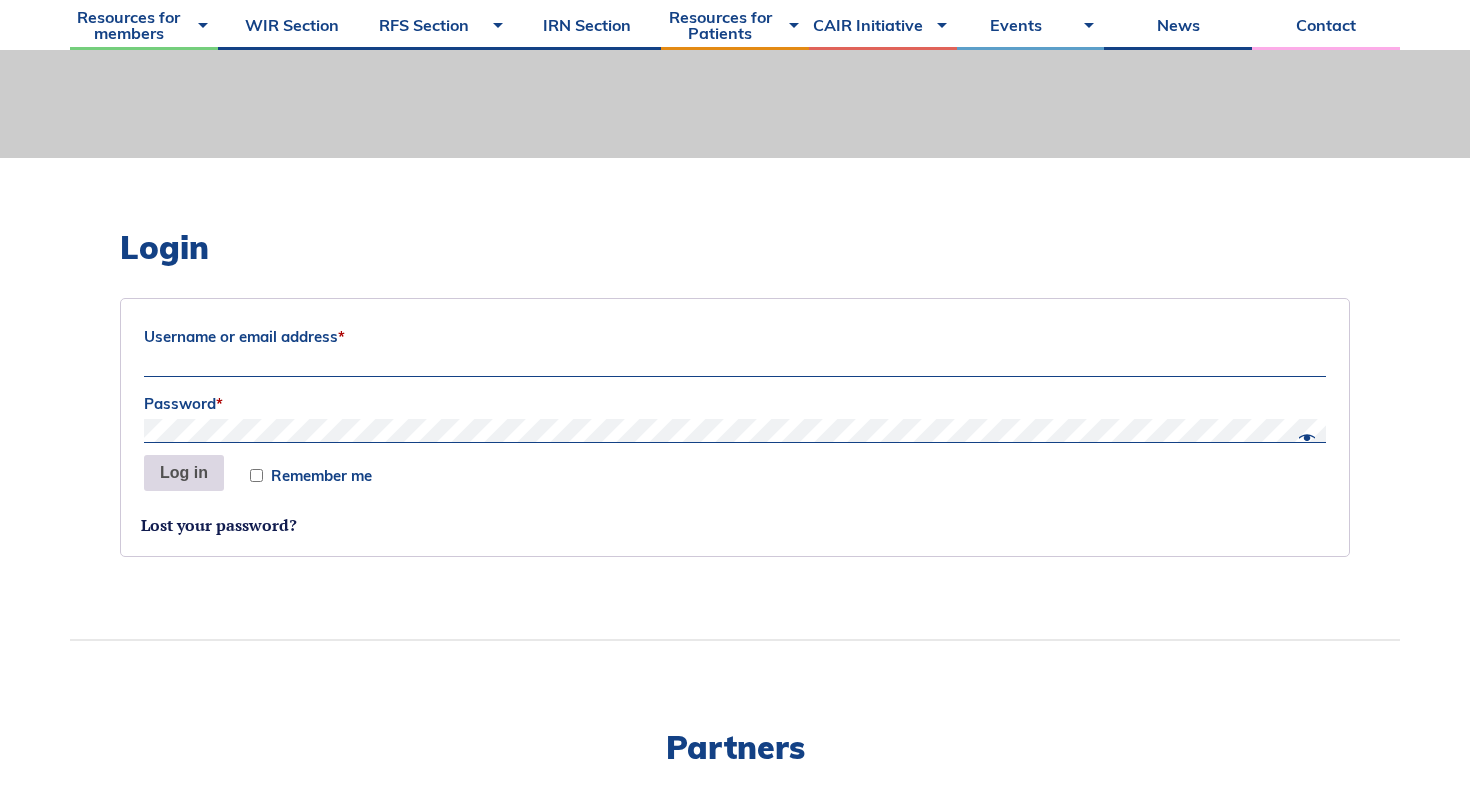 type on "labrah@uwo.ca" 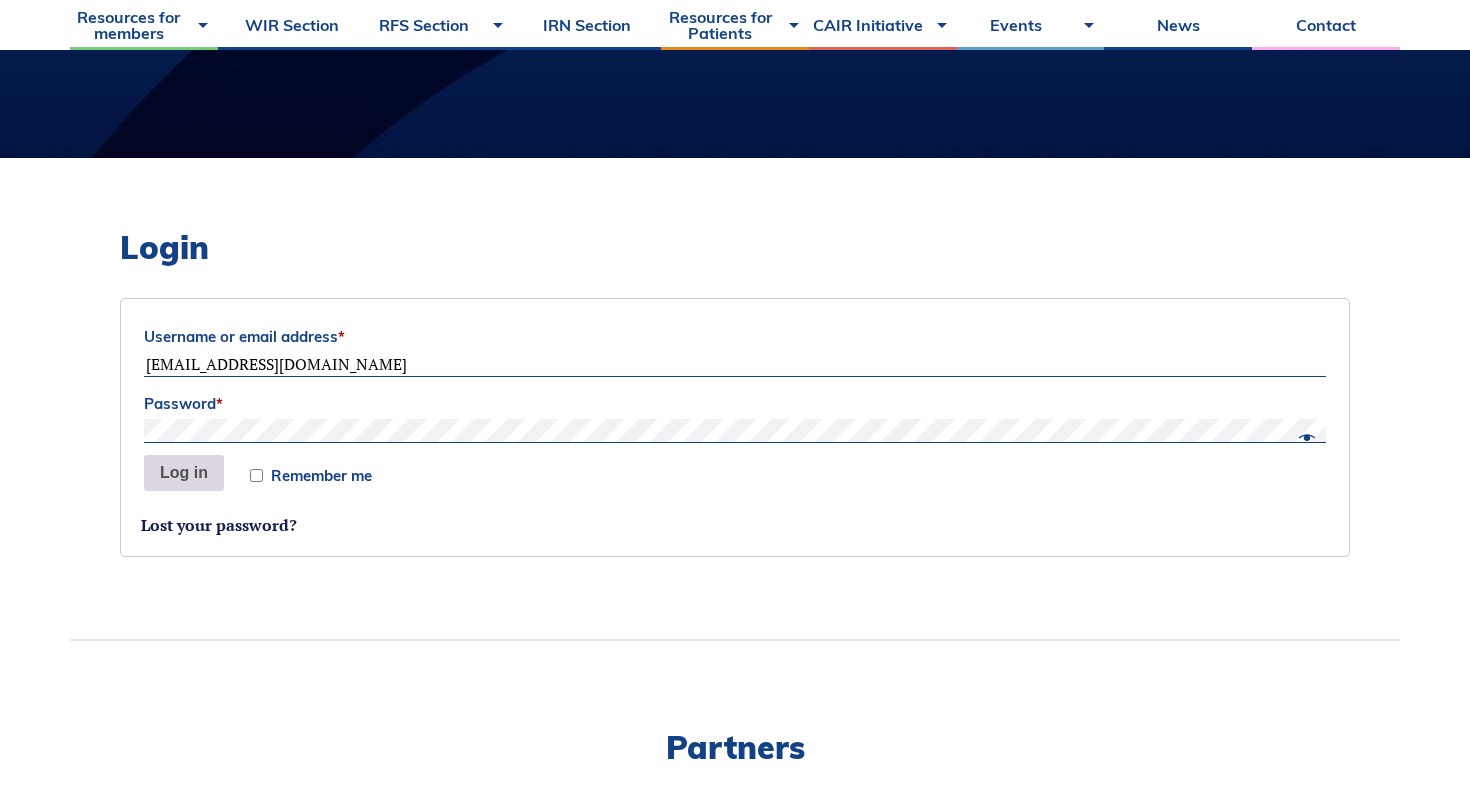 click on "Log in" at bounding box center [184, 473] 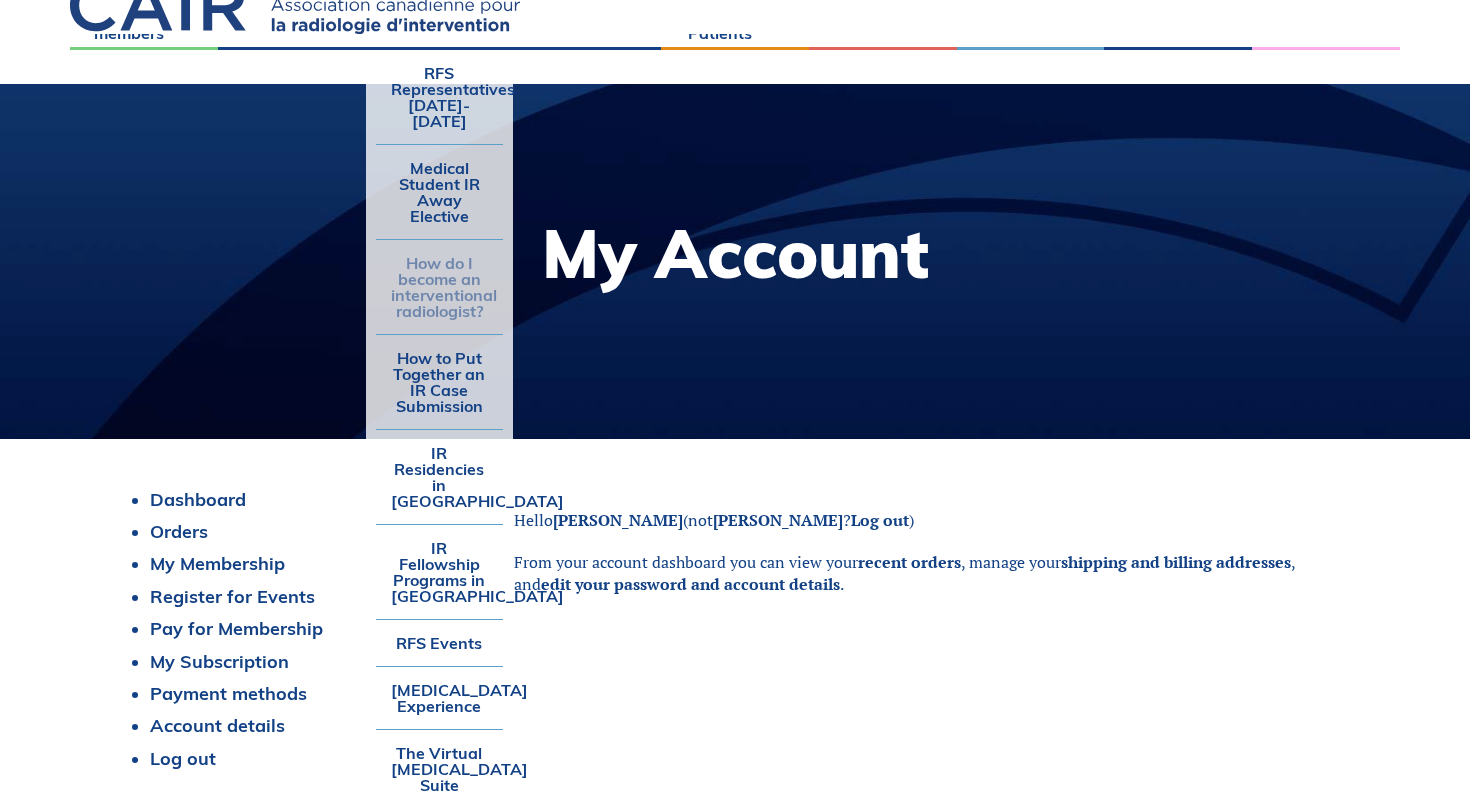 scroll, scrollTop: 0, scrollLeft: 0, axis: both 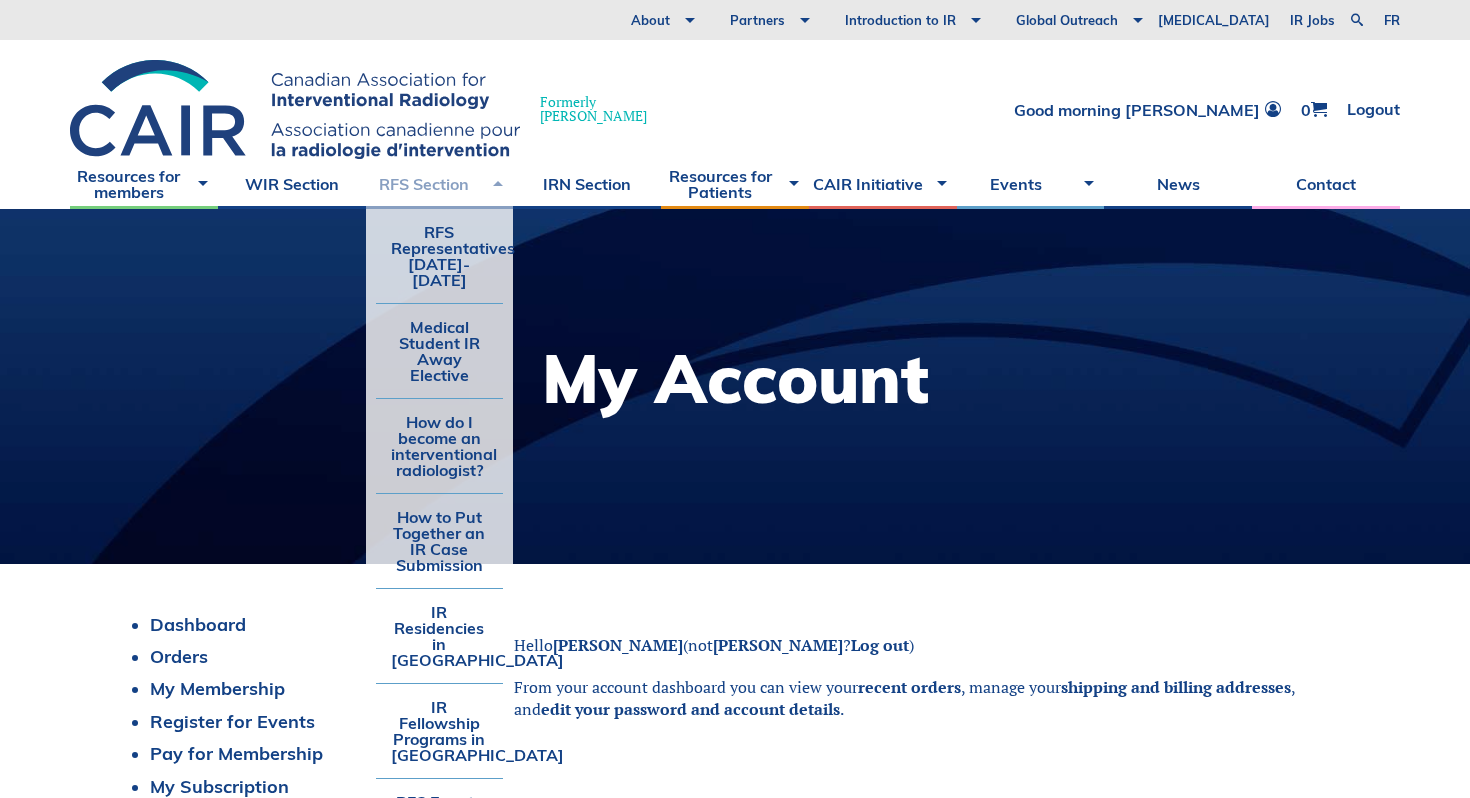 click on "RFS Section" at bounding box center [440, 184] 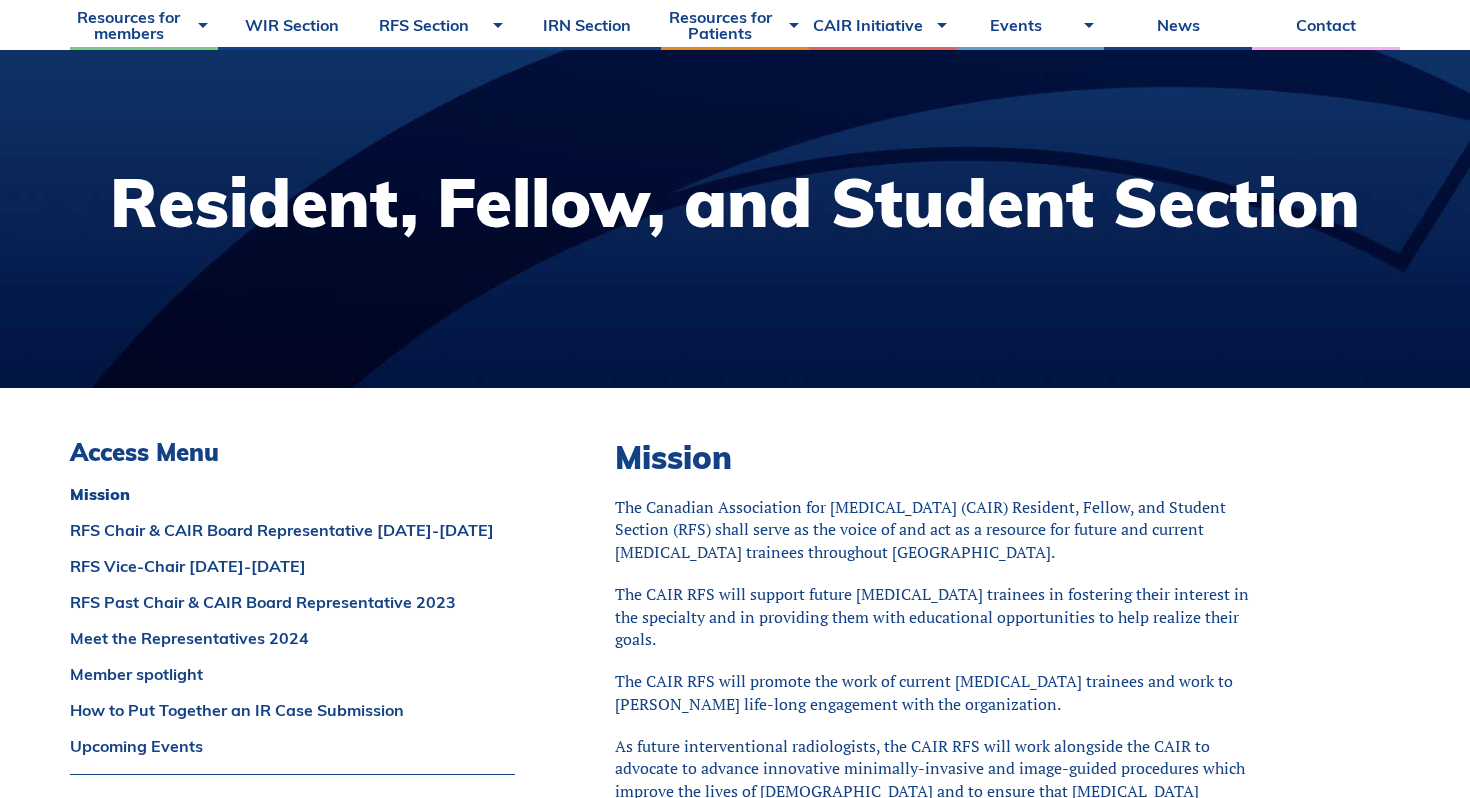 scroll, scrollTop: 0, scrollLeft: 0, axis: both 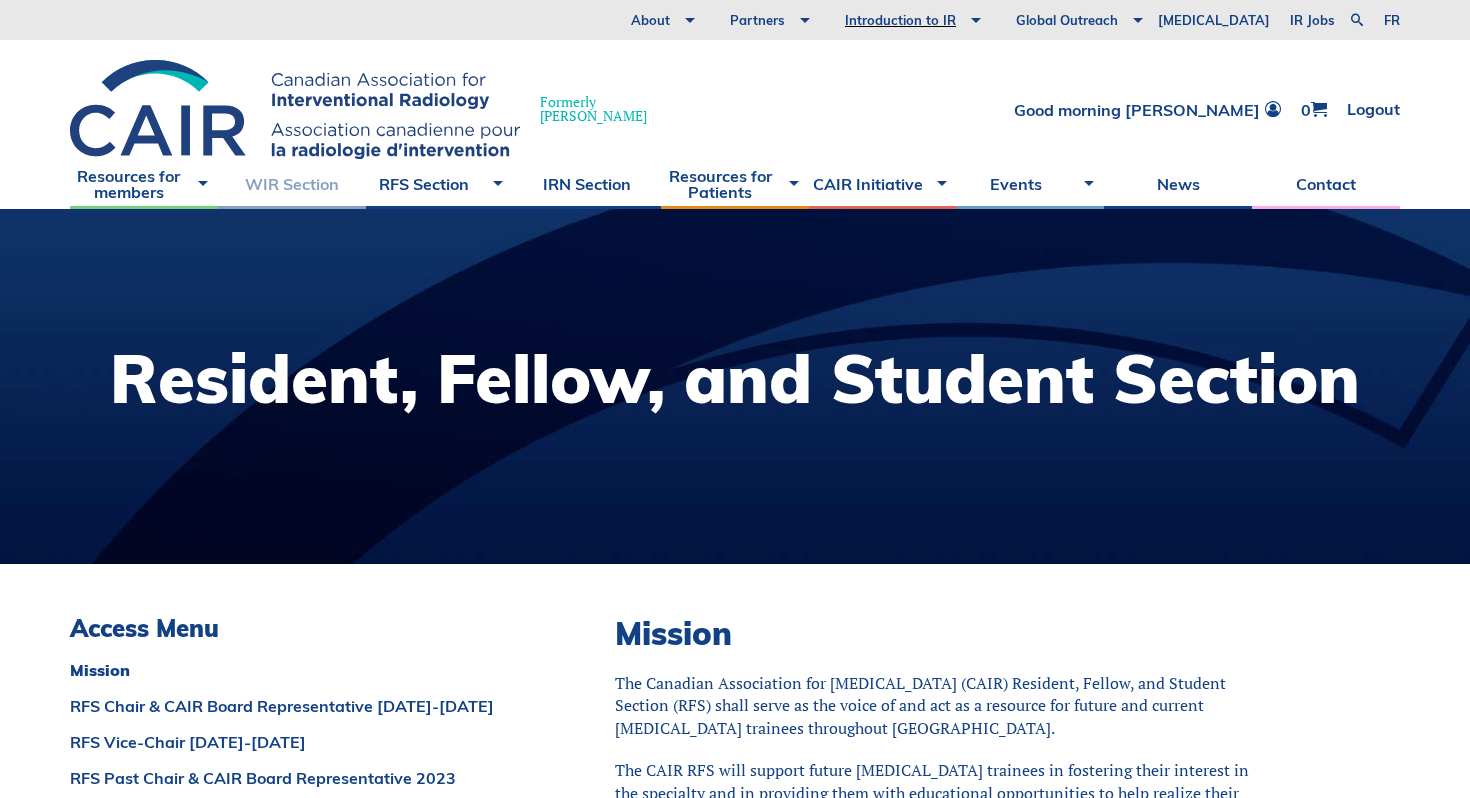 click on "WIR Section" at bounding box center [292, 184] 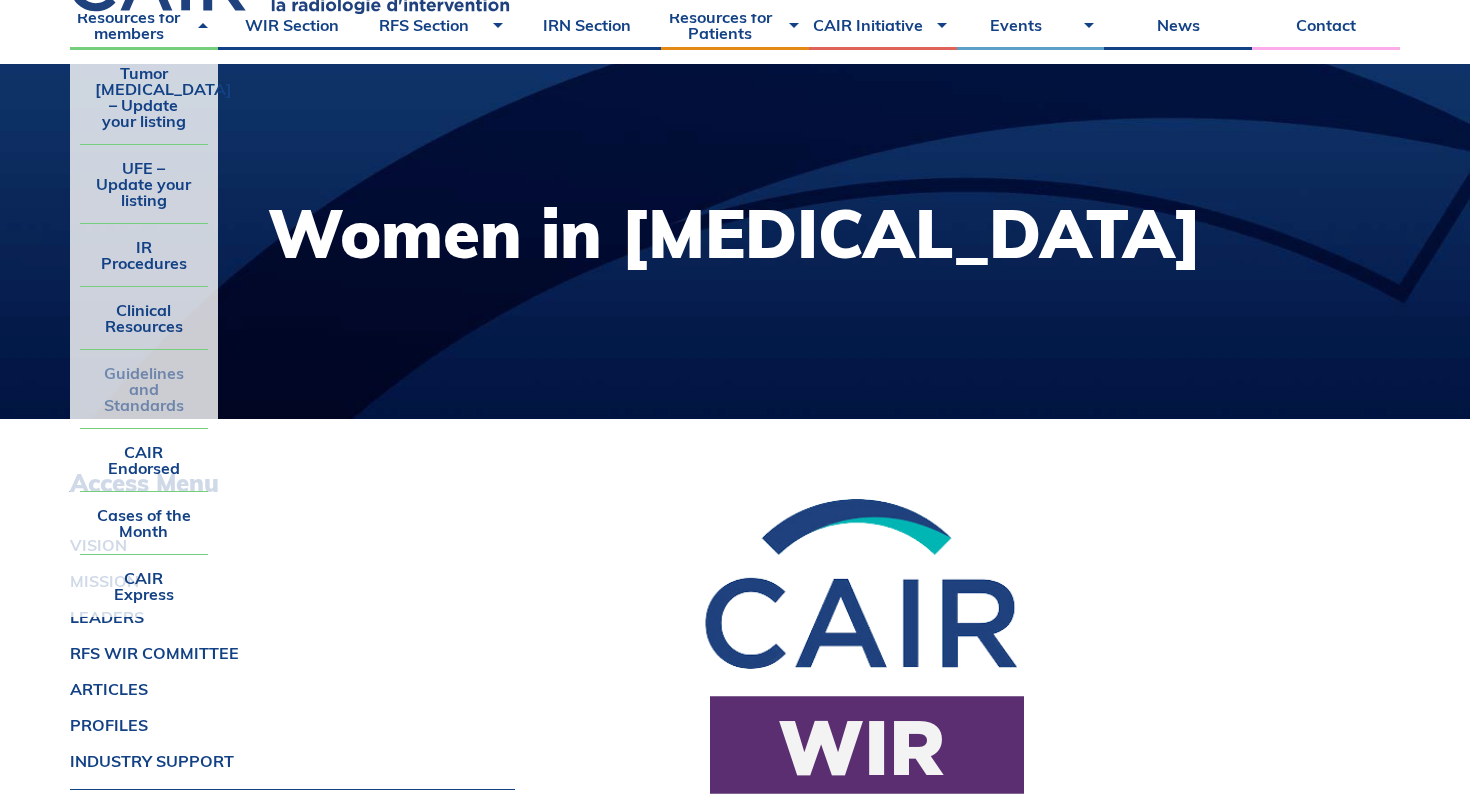 scroll, scrollTop: 147, scrollLeft: 0, axis: vertical 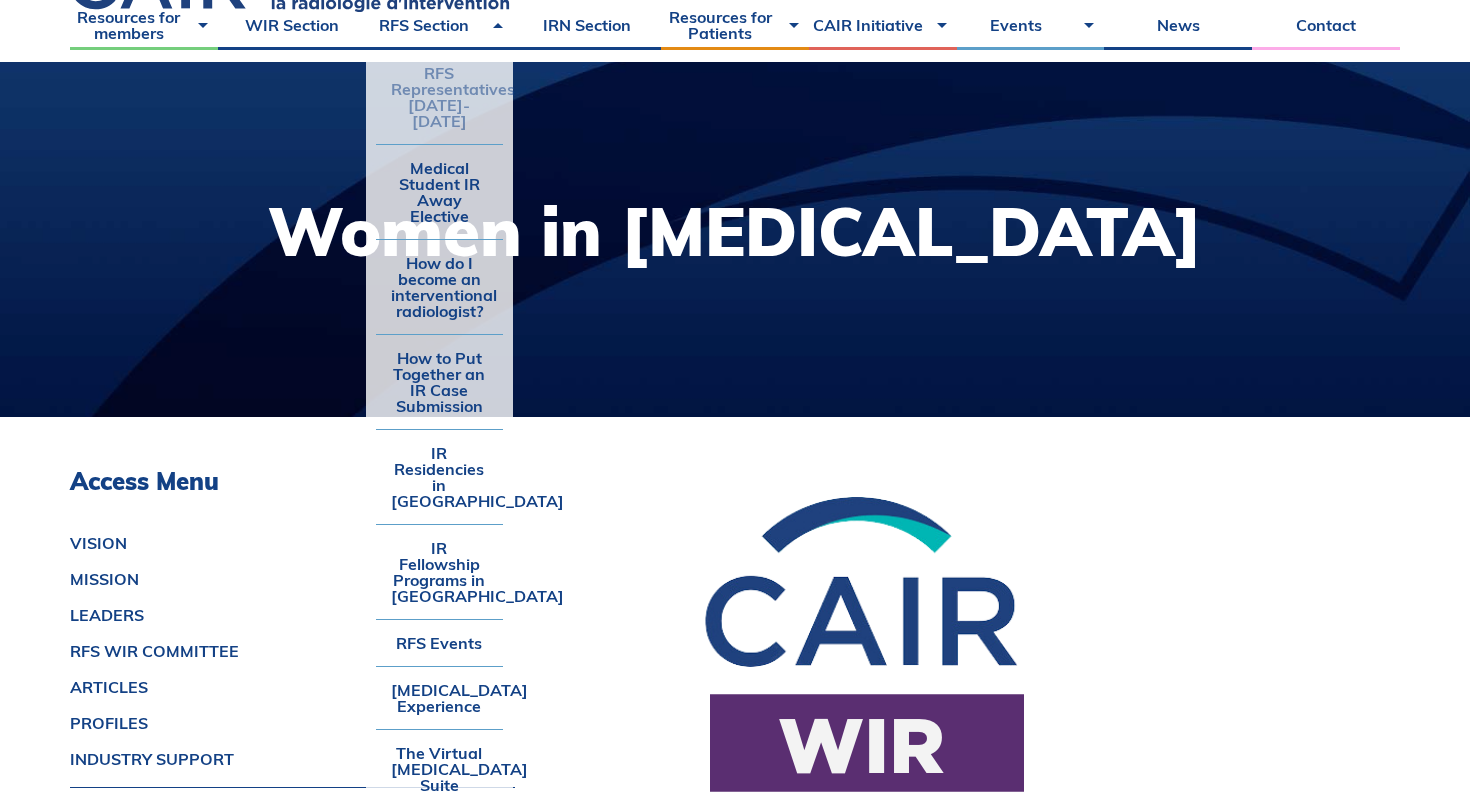 click on "RFS Representatives [DATE]-[DATE]" at bounding box center [440, 97] 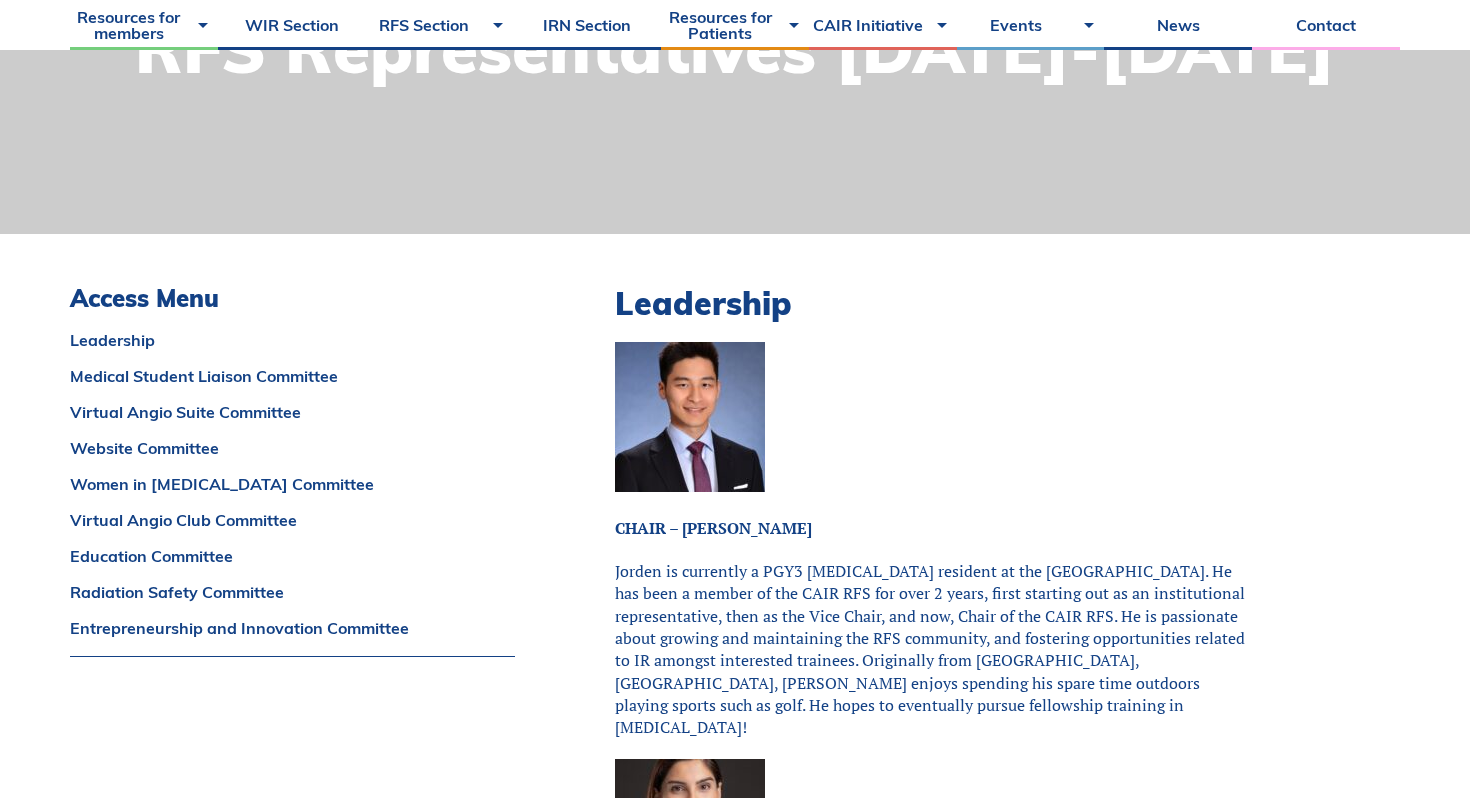scroll, scrollTop: 1073, scrollLeft: 0, axis: vertical 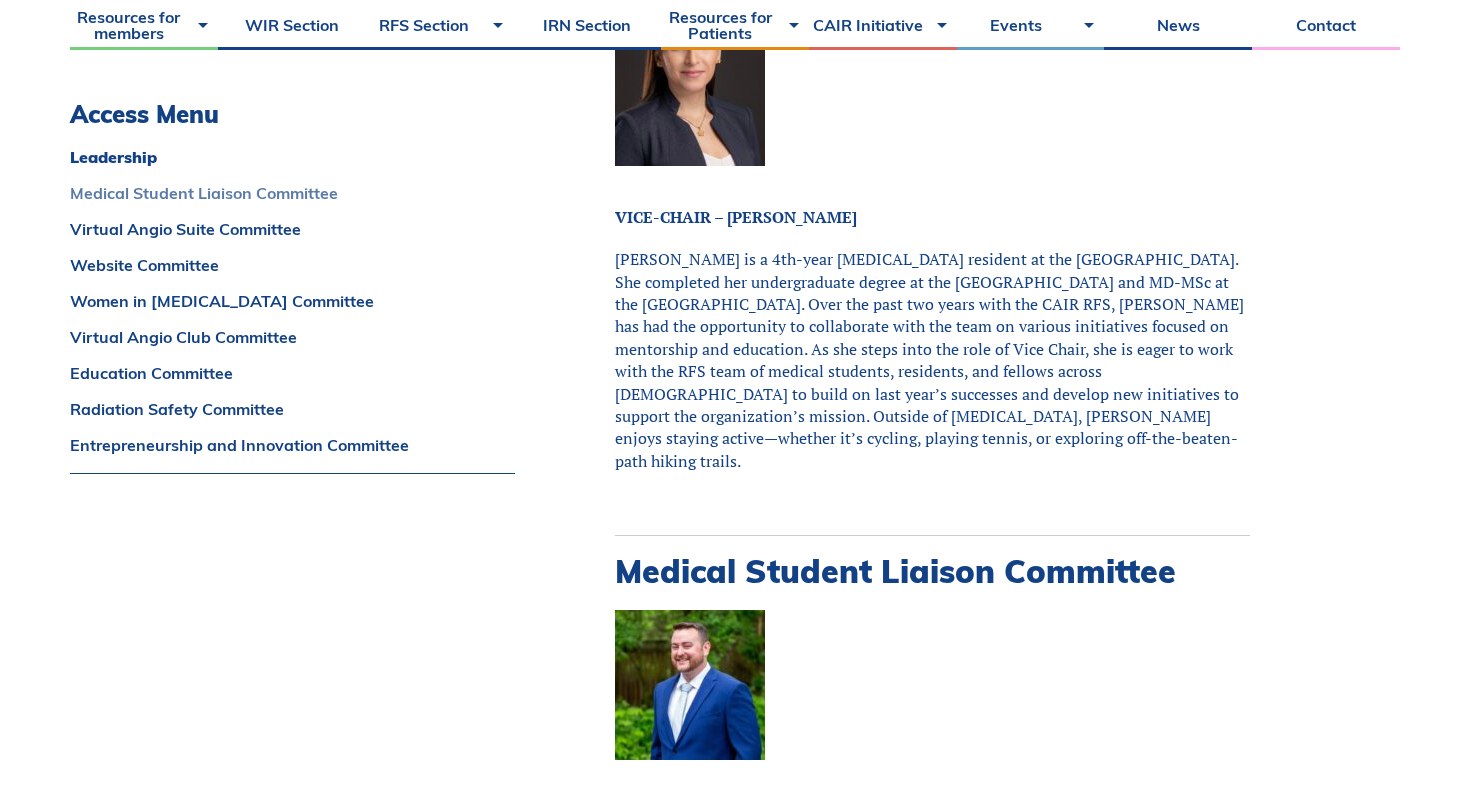 click on "Medical Student Liaison Committee" at bounding box center (292, 193) 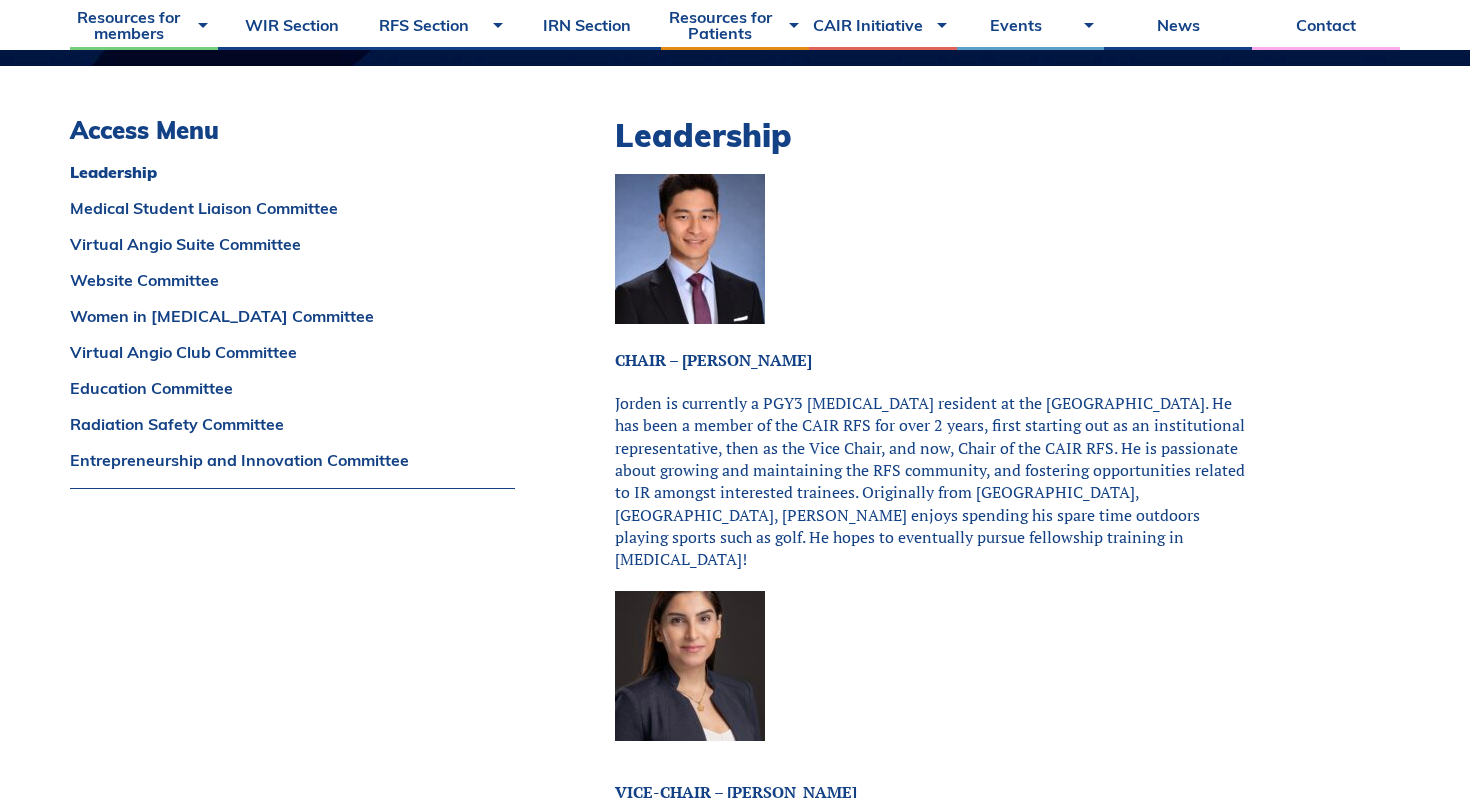 scroll, scrollTop: 0, scrollLeft: 0, axis: both 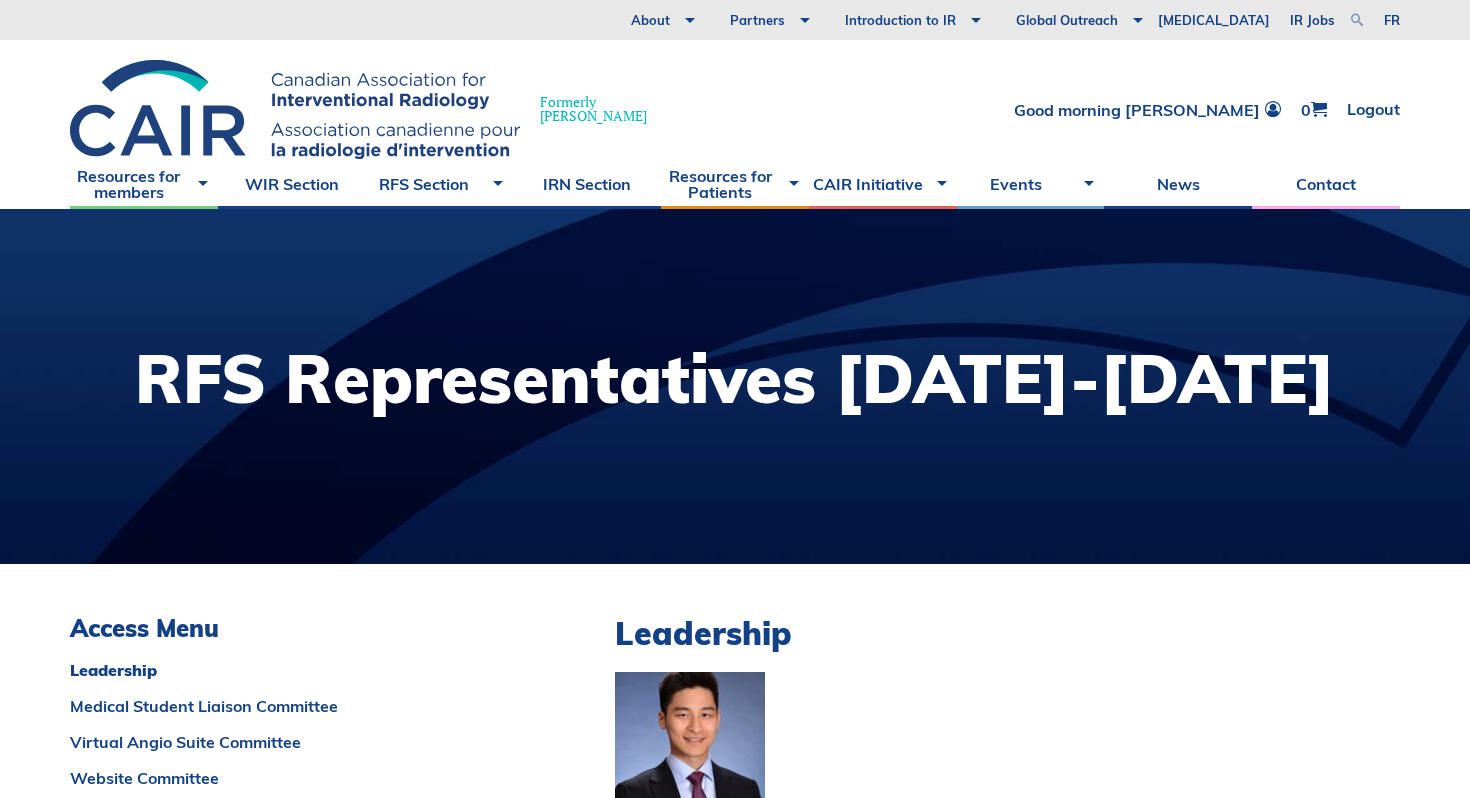 click at bounding box center [1357, 20] 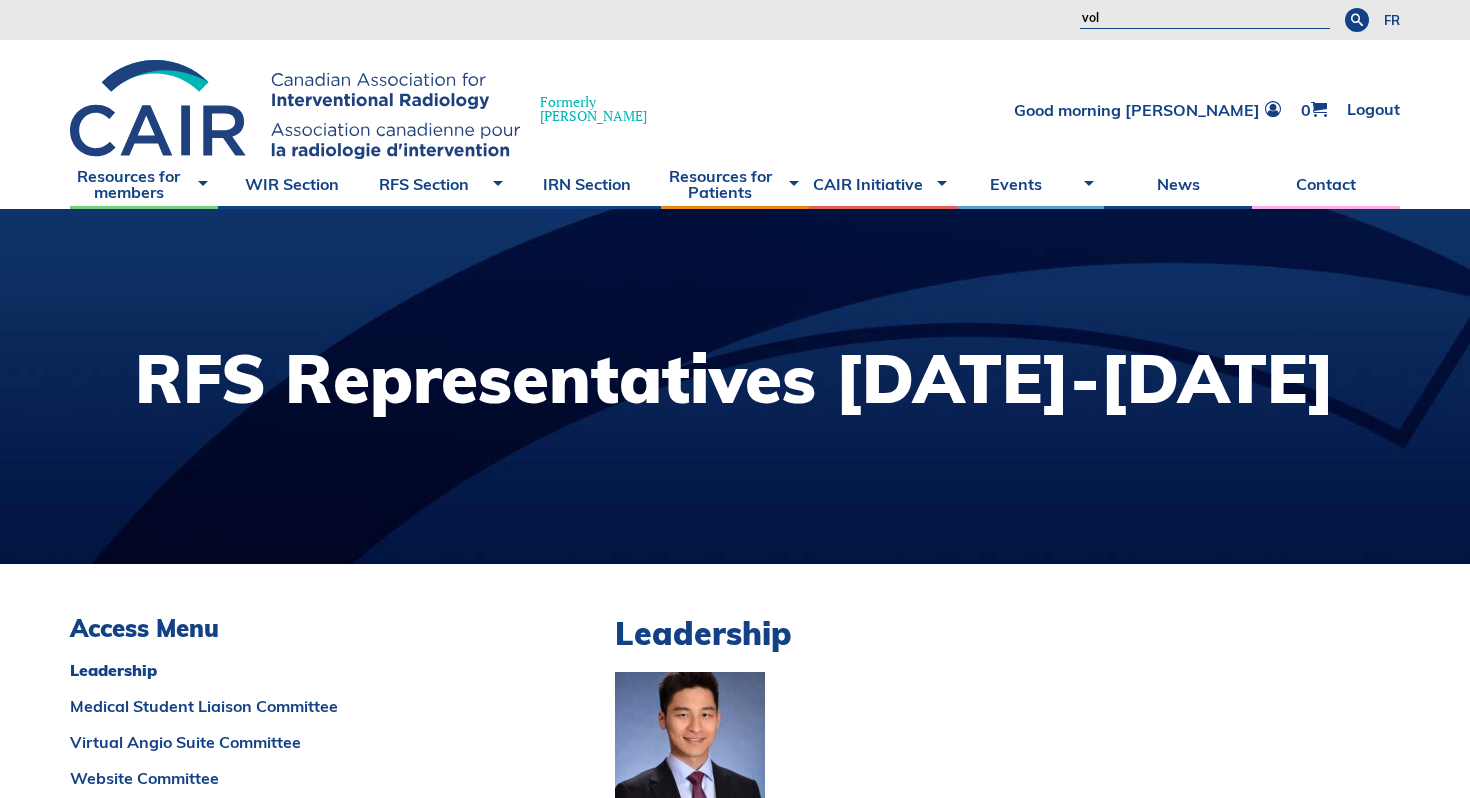 type on "volunteer" 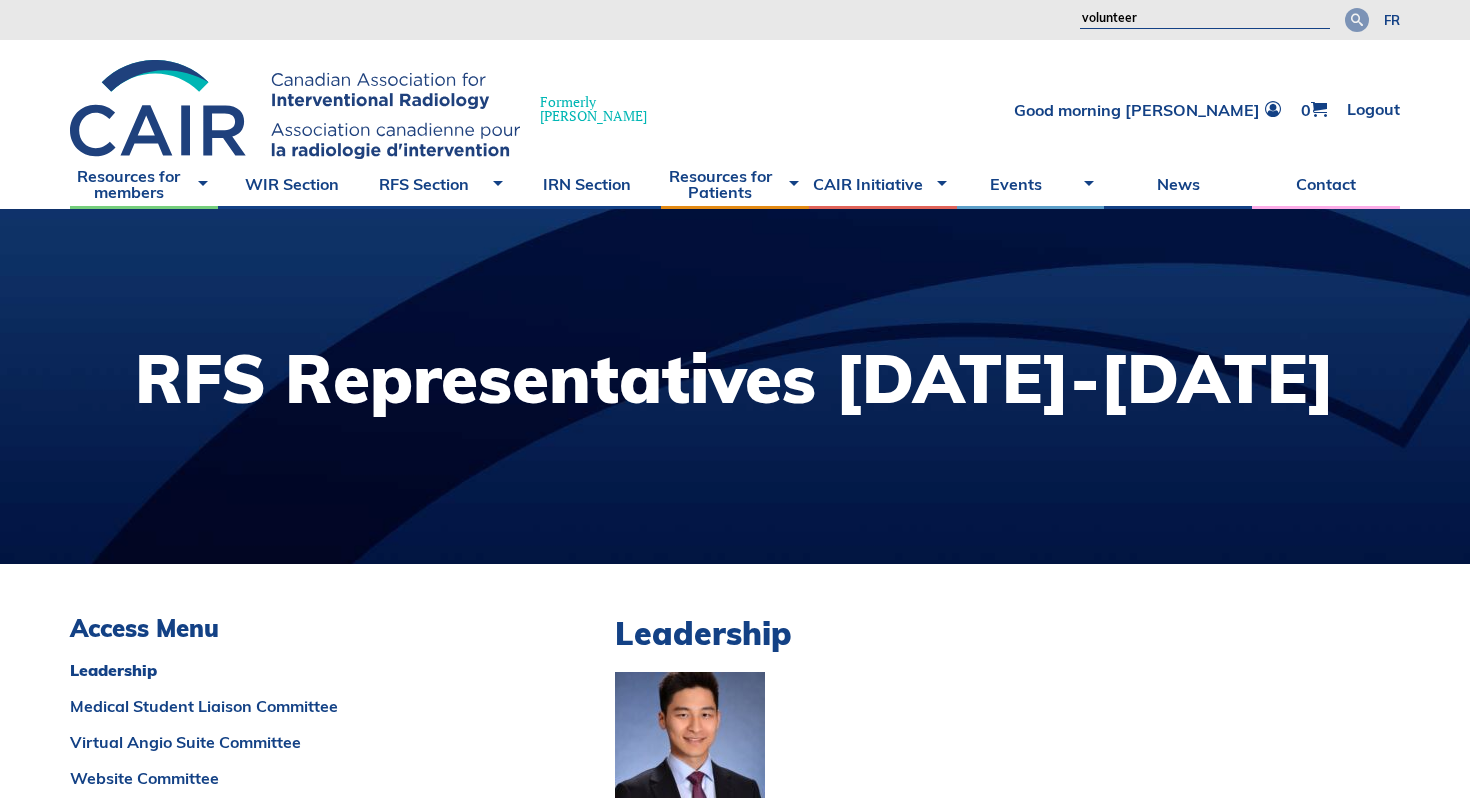 click at bounding box center [1357, 20] 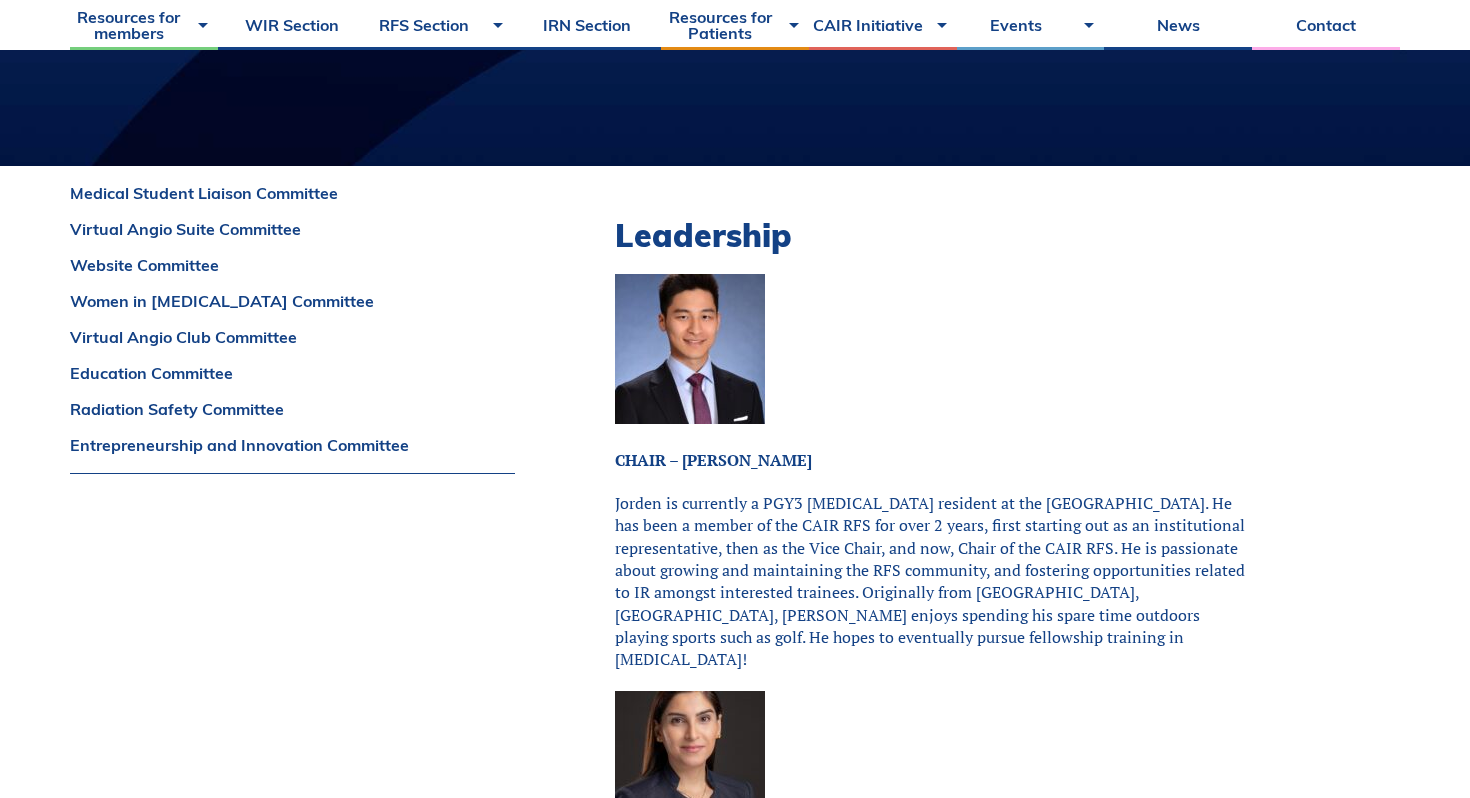scroll, scrollTop: 0, scrollLeft: 0, axis: both 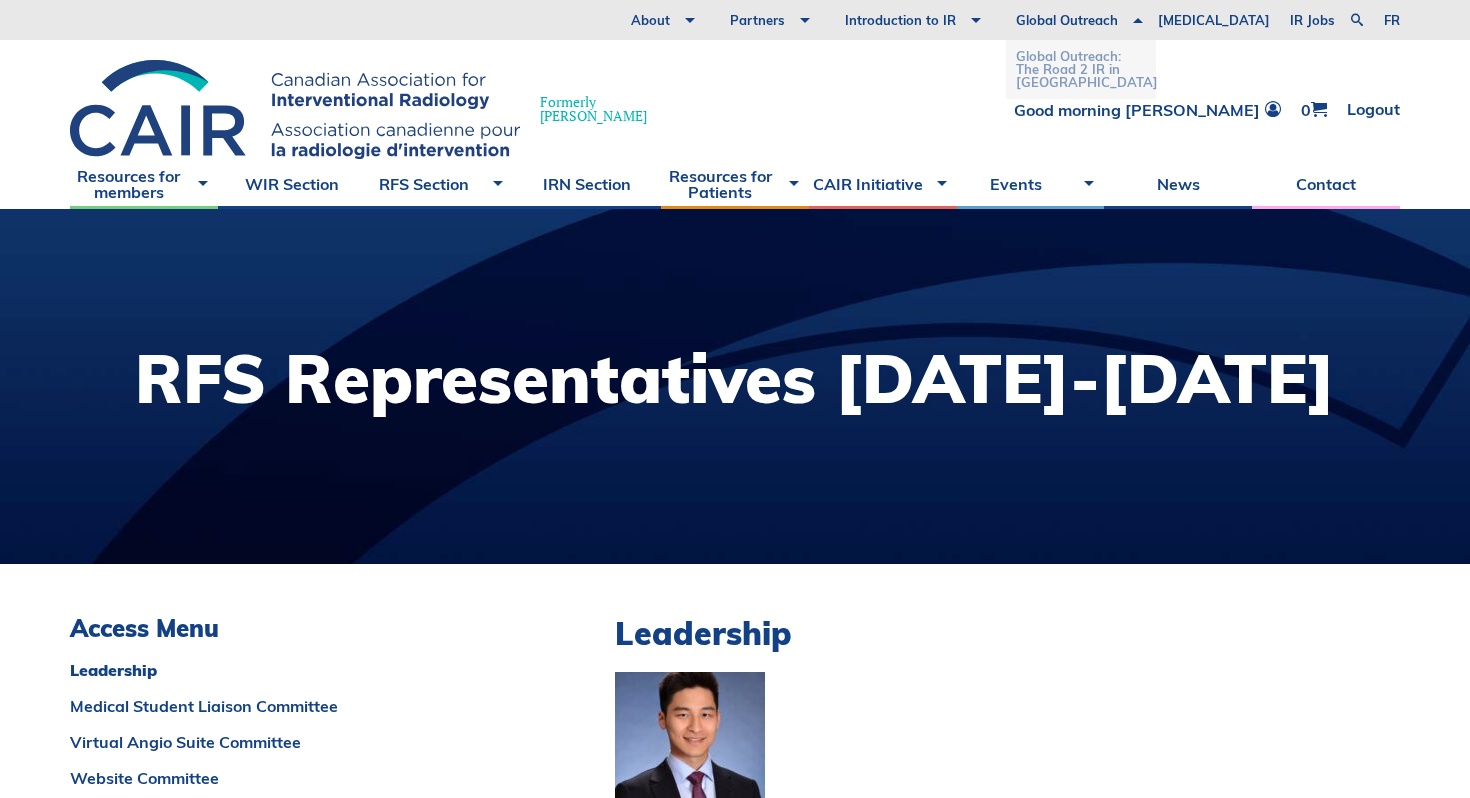 click on "Global Outreach:  The Road 2 IR in [GEOGRAPHIC_DATA]" at bounding box center [1081, 69] 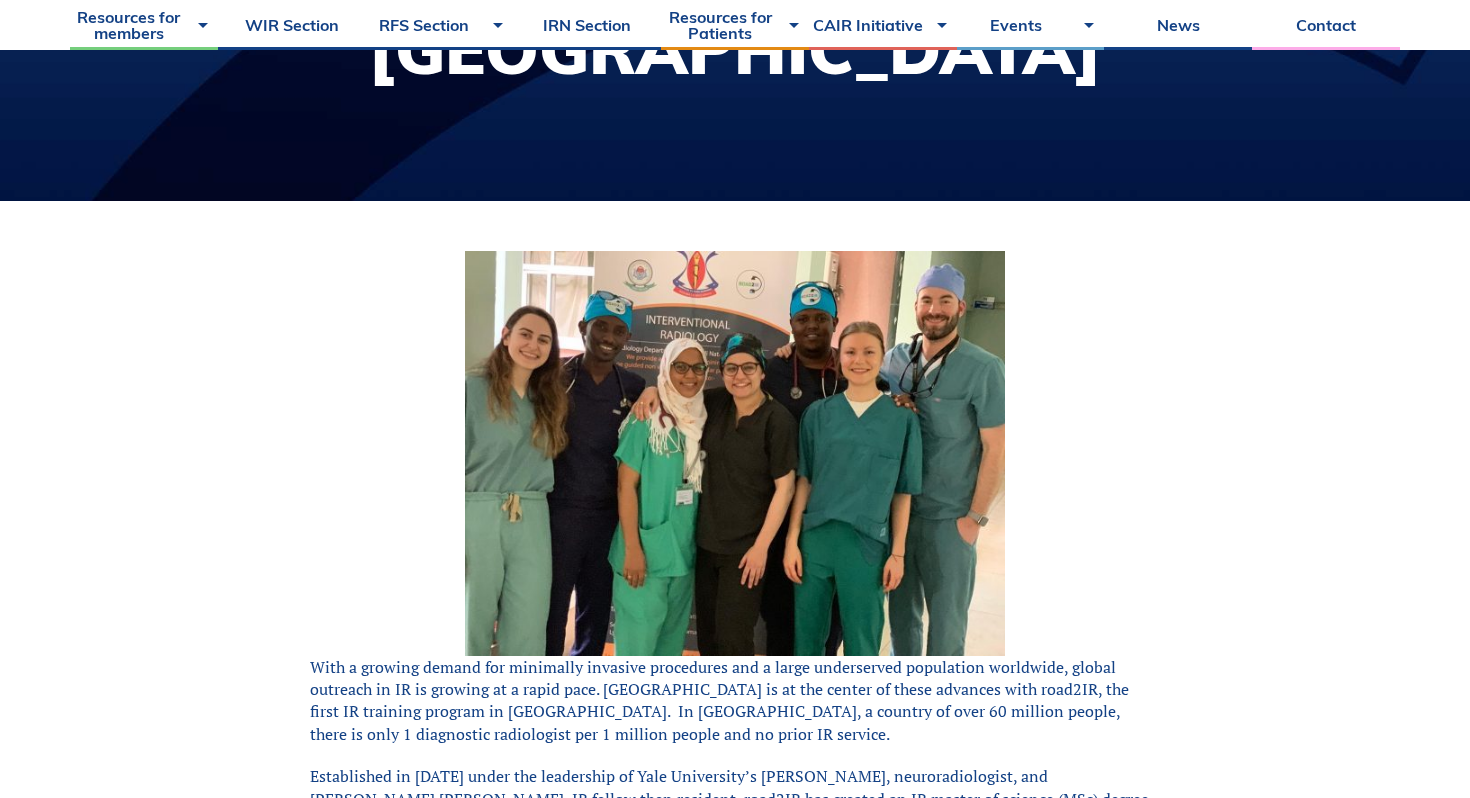 scroll, scrollTop: 0, scrollLeft: 0, axis: both 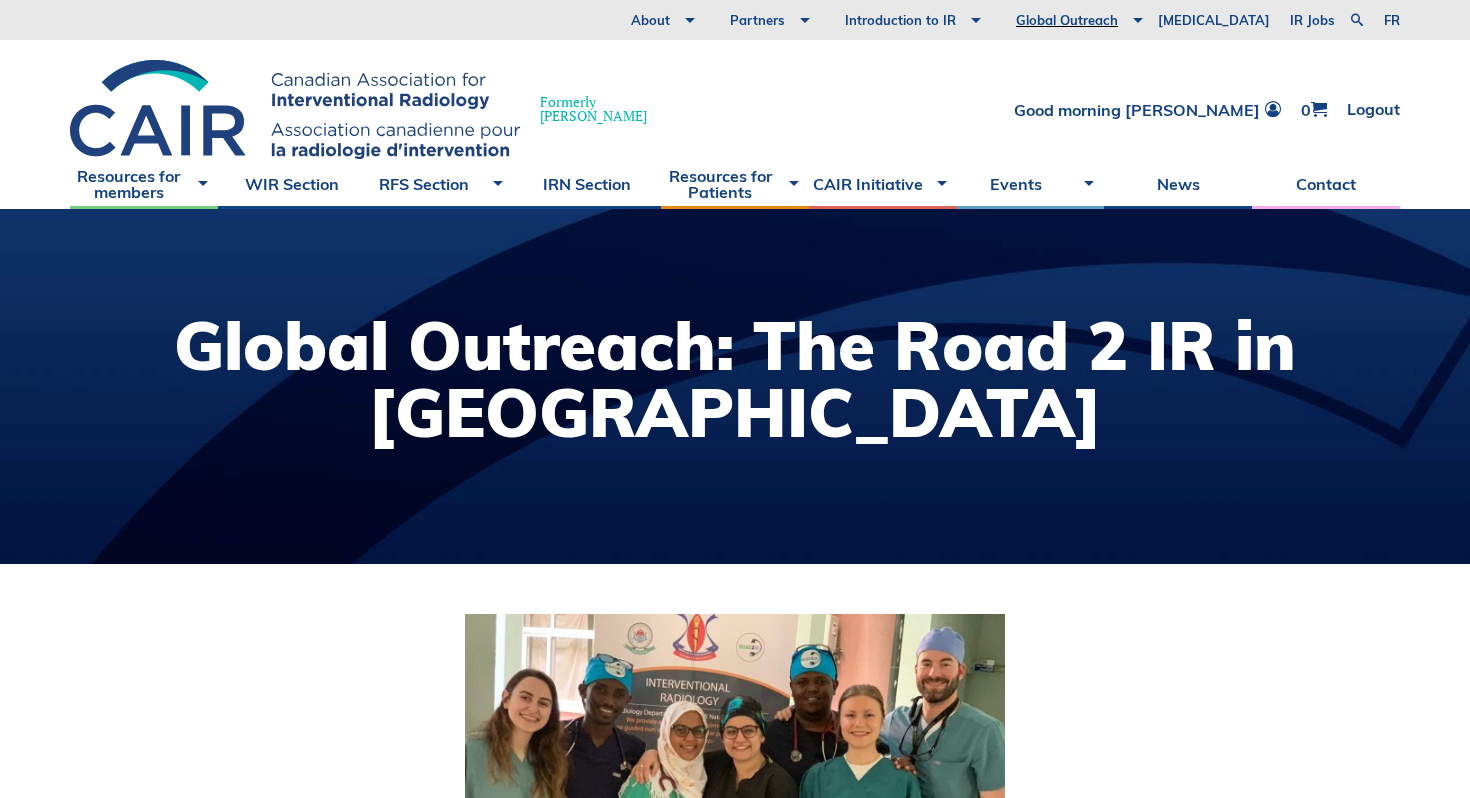 click on "About
Vision and Mission
Board of Directors
Annual Reports
Financial Statements
History
Volunteer with us
Partners
Our Partners
Virtual Exhibit Hall
Allies
Introduction to IR
Resident, Fellow, and Student Section
Technologists & Nurses
Medical Students
Global Outreach
Global Outreach:  The Road 2 IR in Tanzania
COVID-19
IR Jobs
fr" at bounding box center [735, 20] 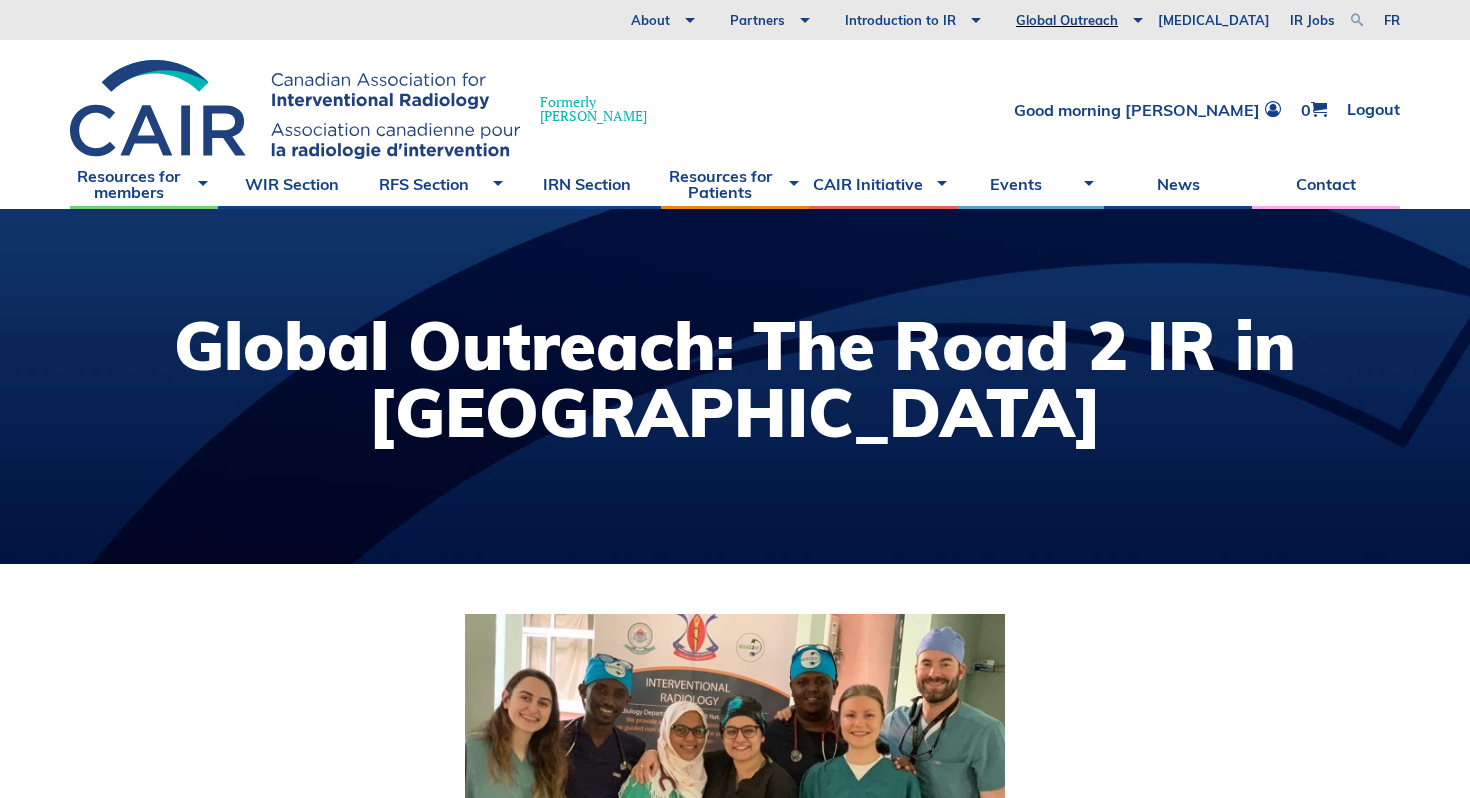 click at bounding box center (1357, 20) 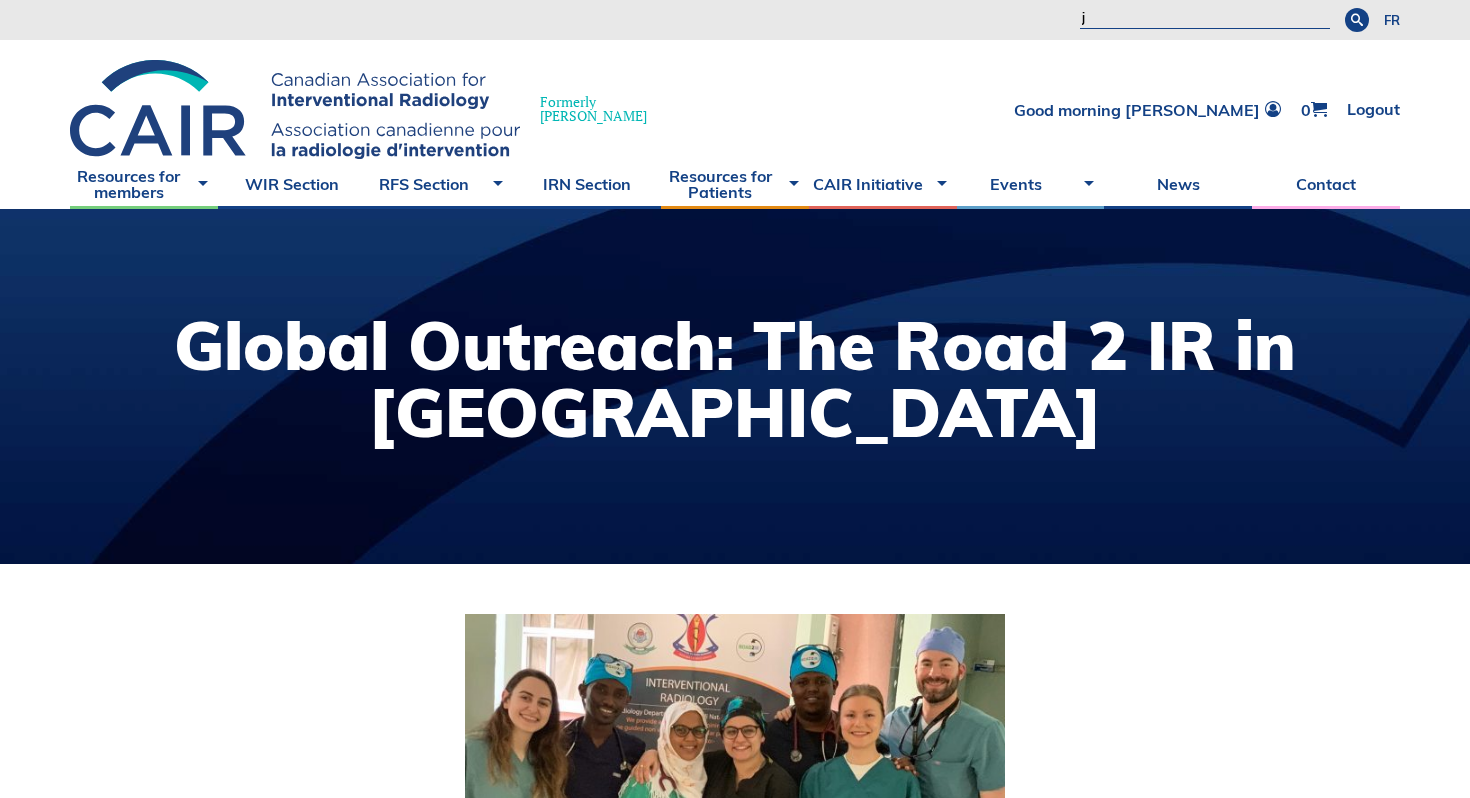 type on "join" 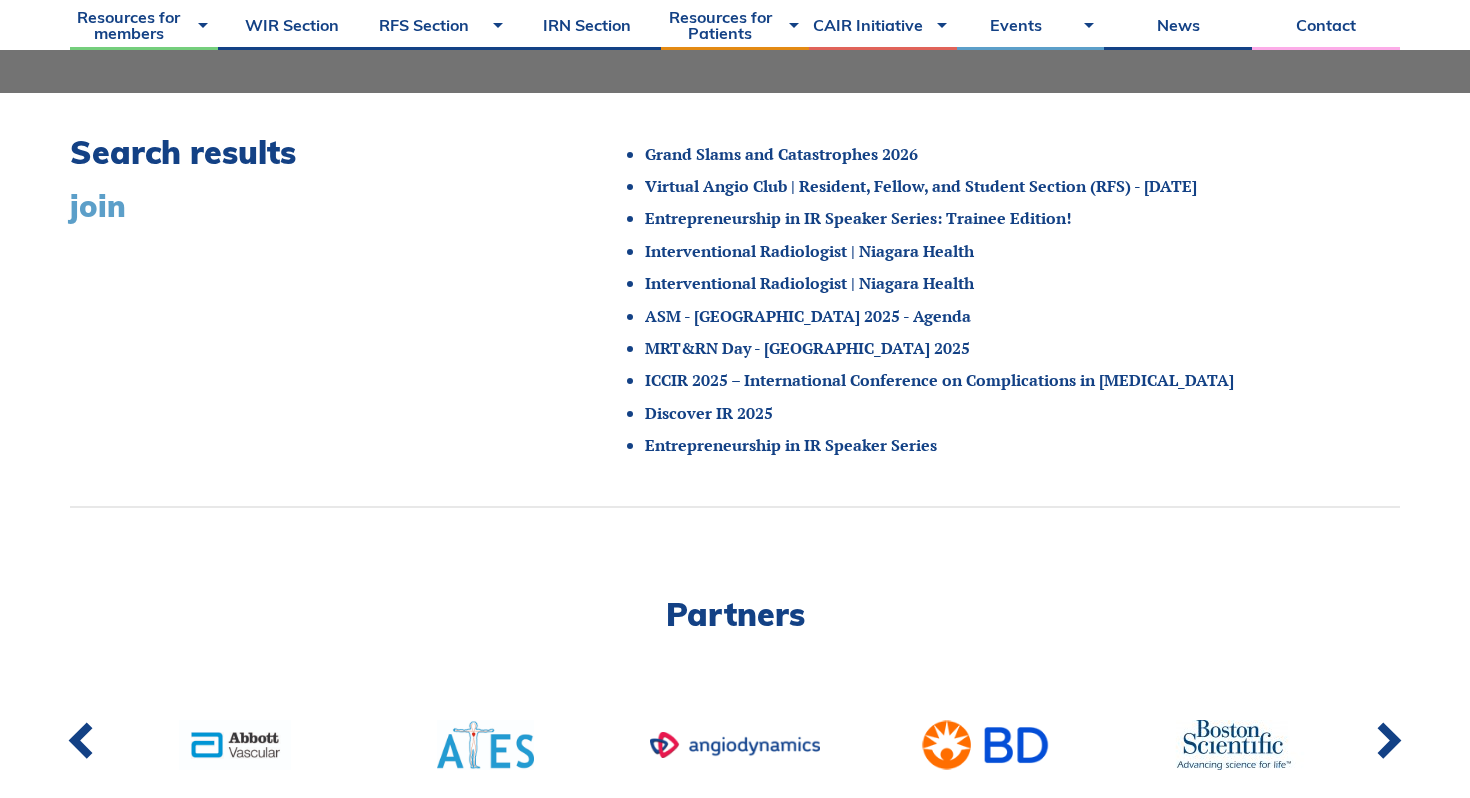scroll, scrollTop: 472, scrollLeft: 0, axis: vertical 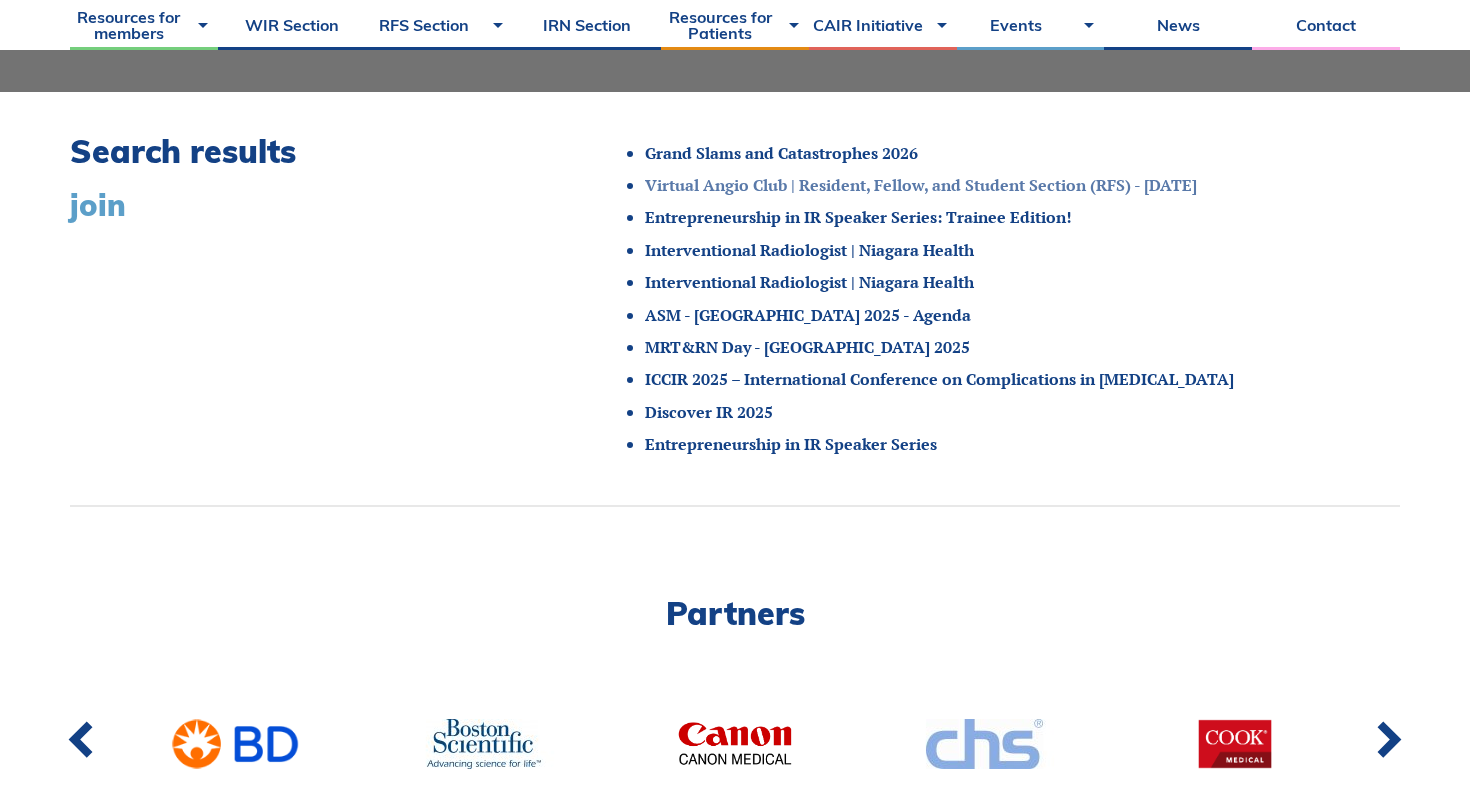 click on "Virtual Angio Club | Resident, Fellow, and Student Section (RFS) - July 2025" at bounding box center [921, 185] 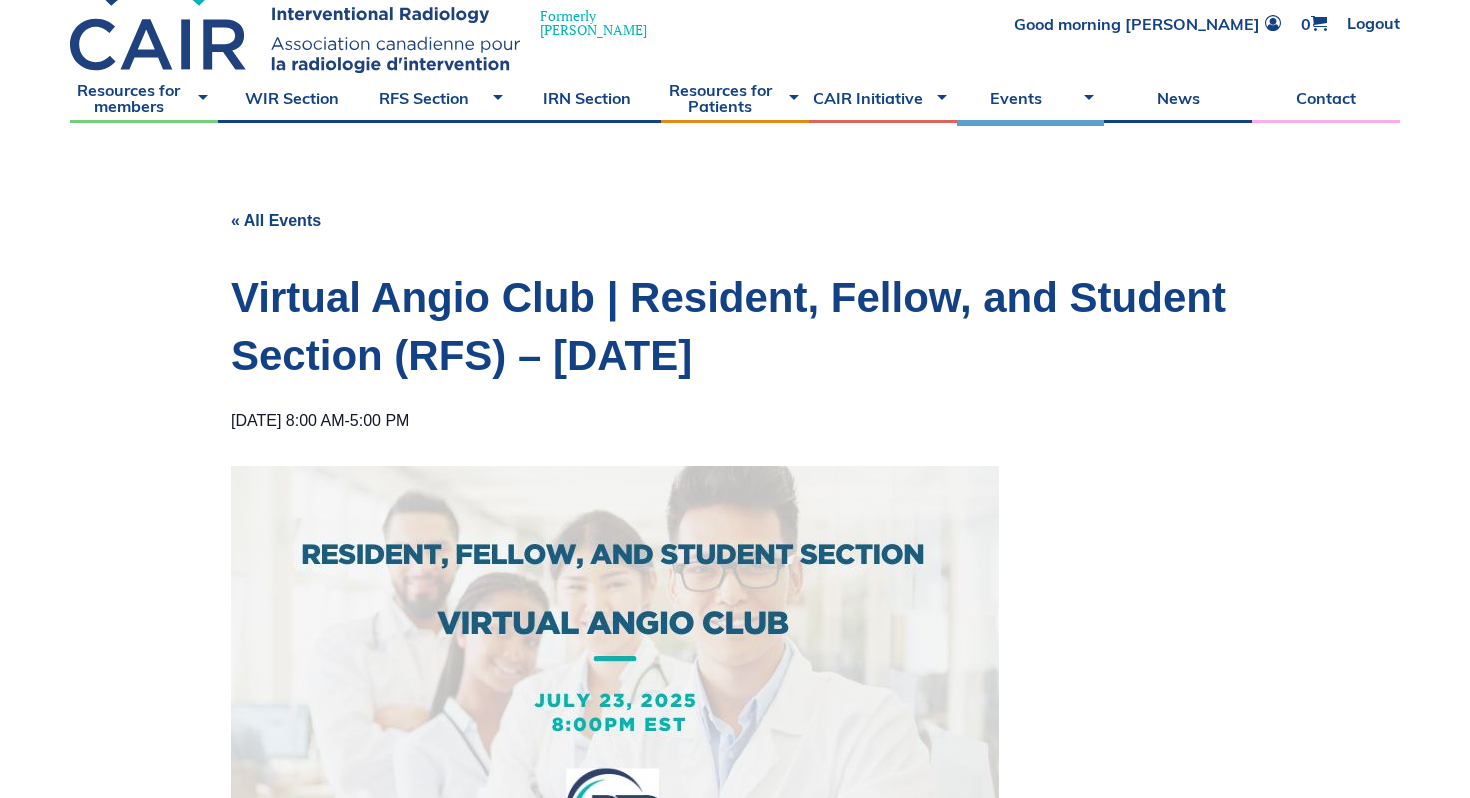 scroll, scrollTop: 0, scrollLeft: 0, axis: both 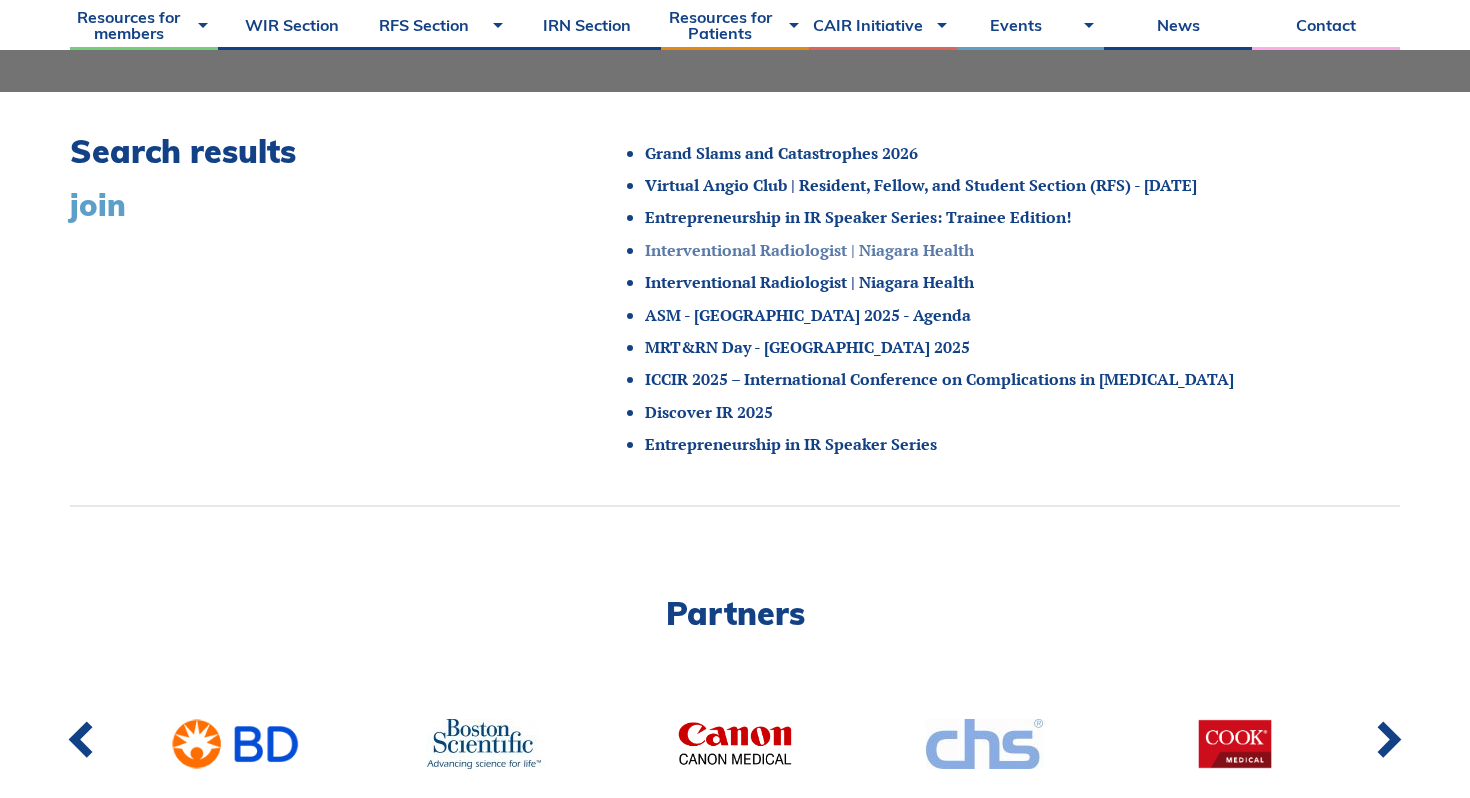 click on "Interventional Radiologist | Niagara Health" at bounding box center (809, 250) 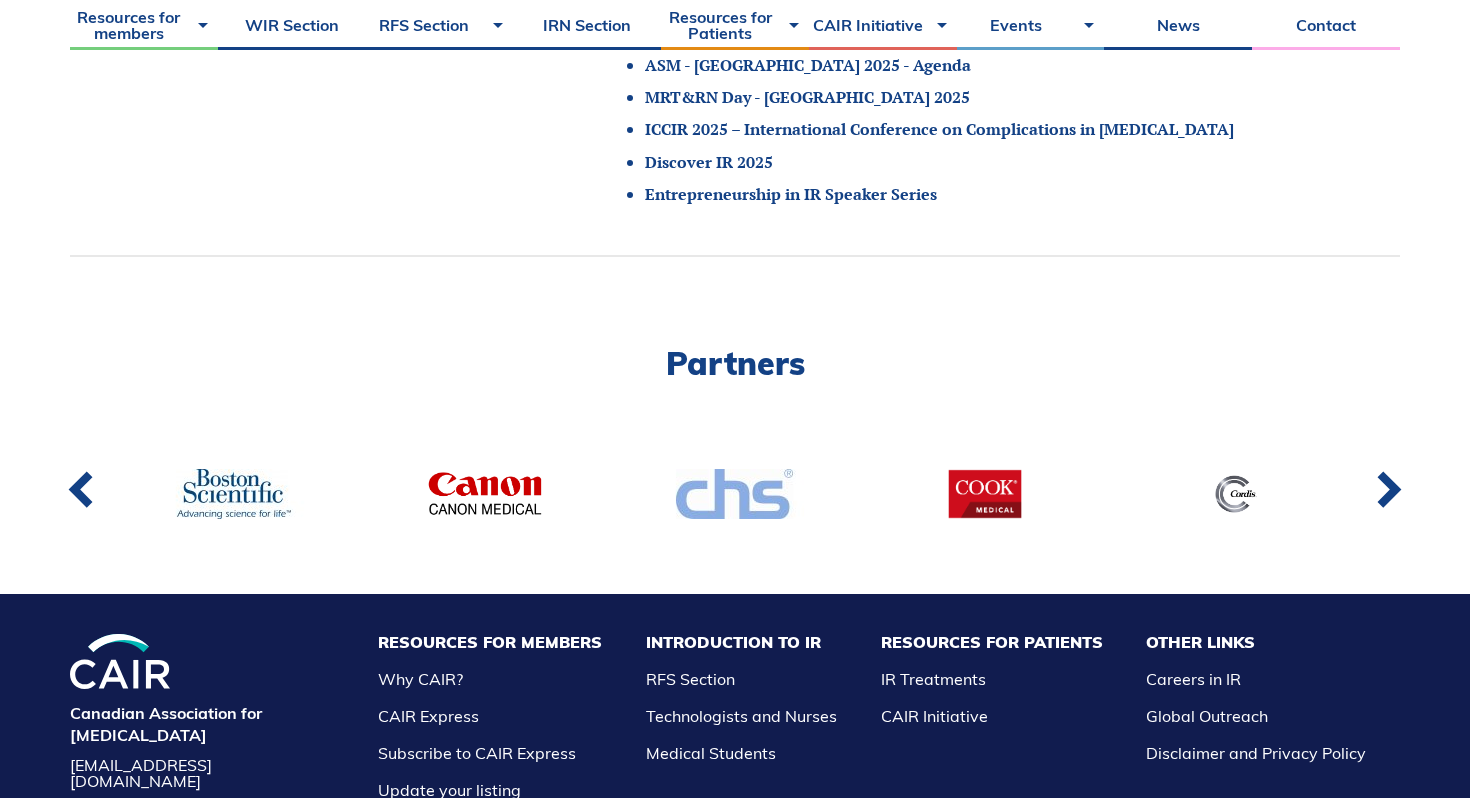 scroll, scrollTop: 840, scrollLeft: 0, axis: vertical 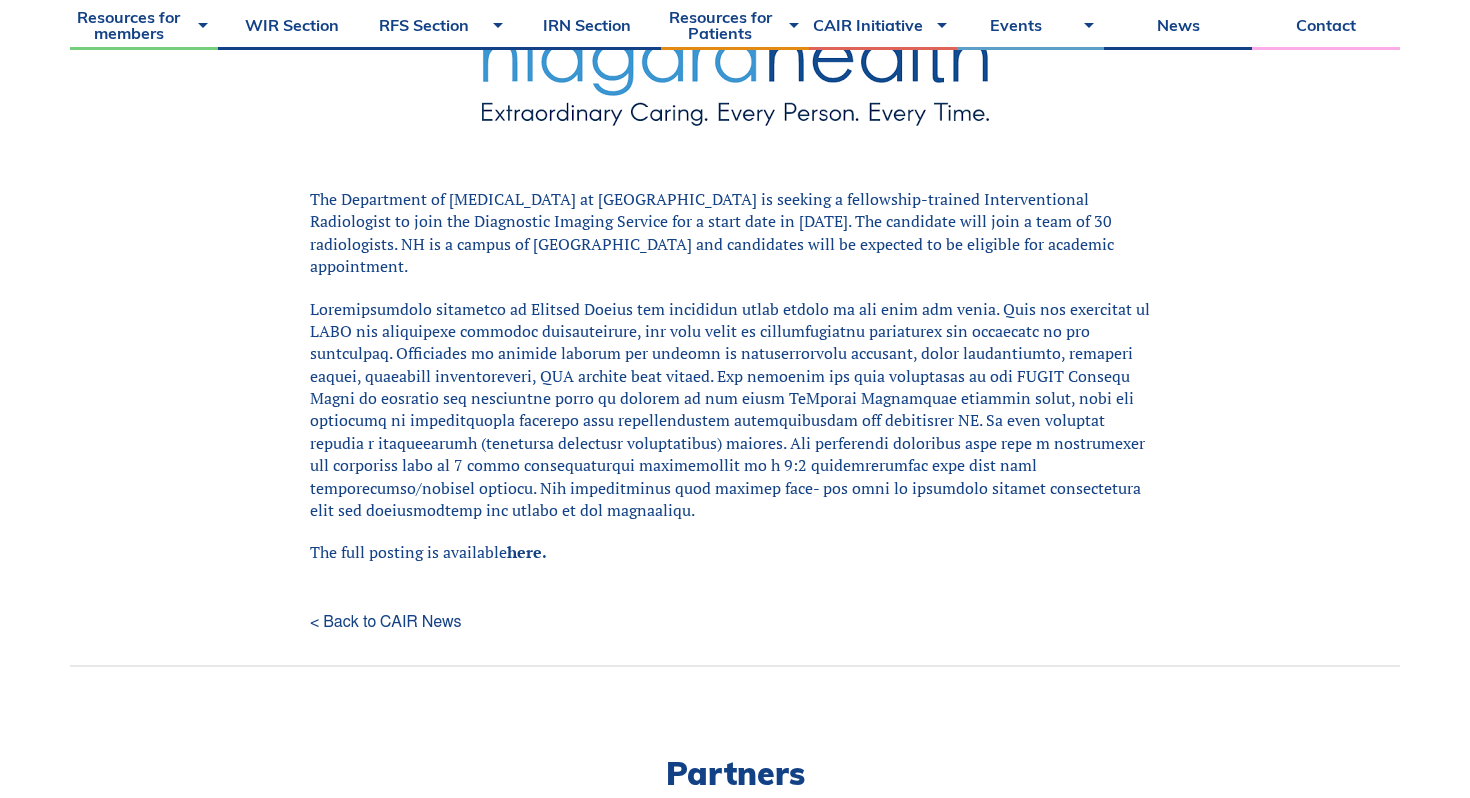 click on "< Back to CAIR News" at bounding box center [735, 622] 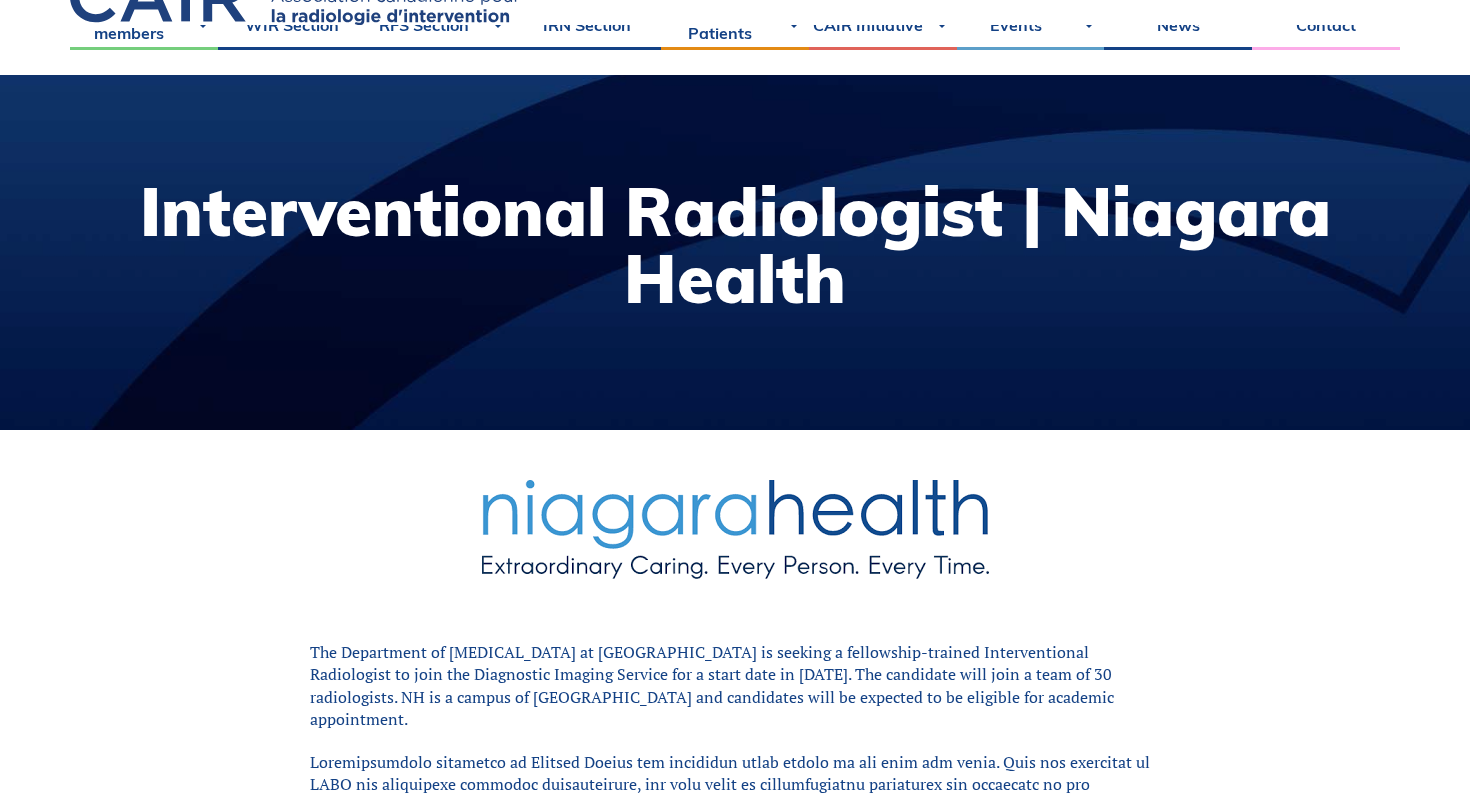 scroll, scrollTop: 0, scrollLeft: 0, axis: both 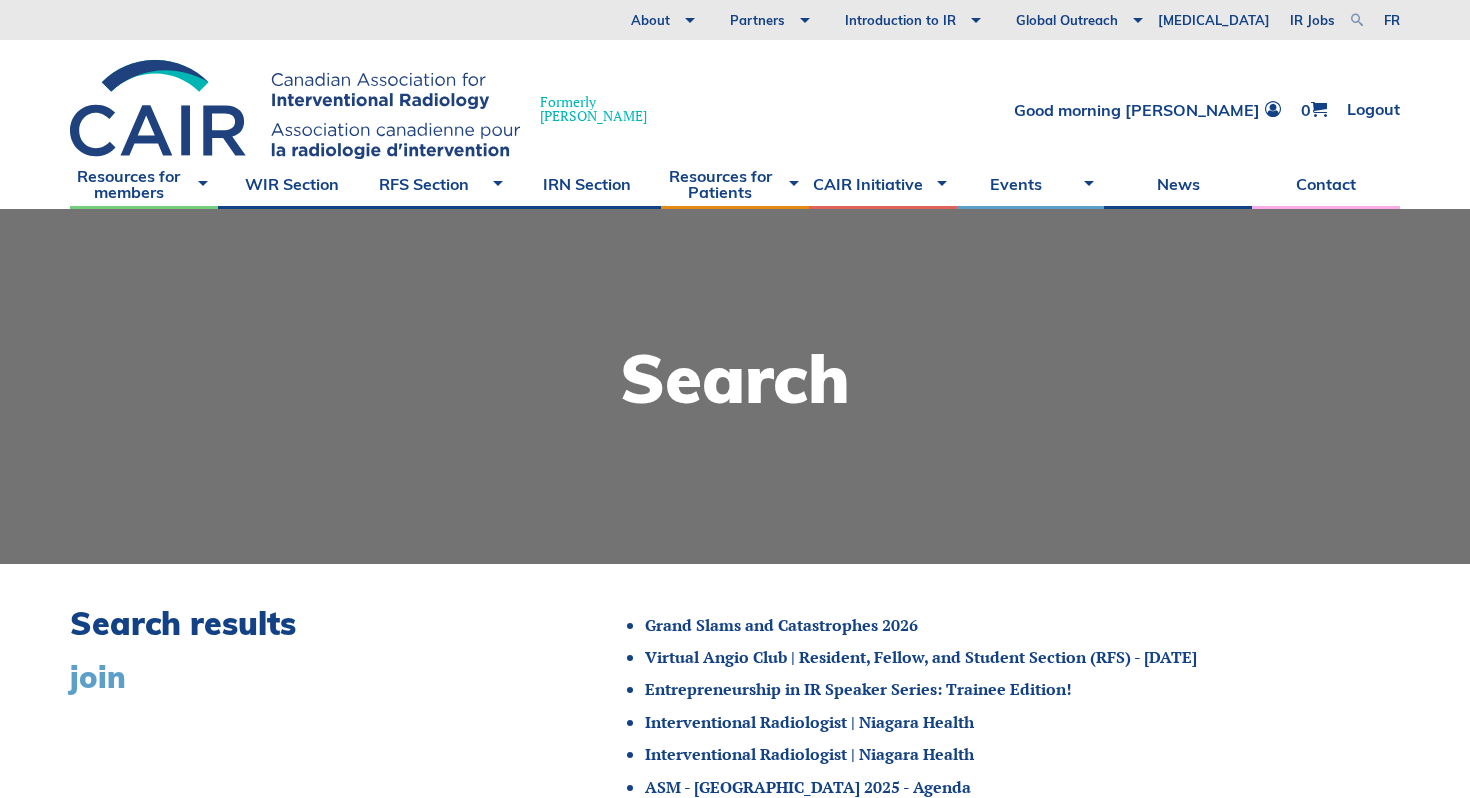 click at bounding box center (1357, 20) 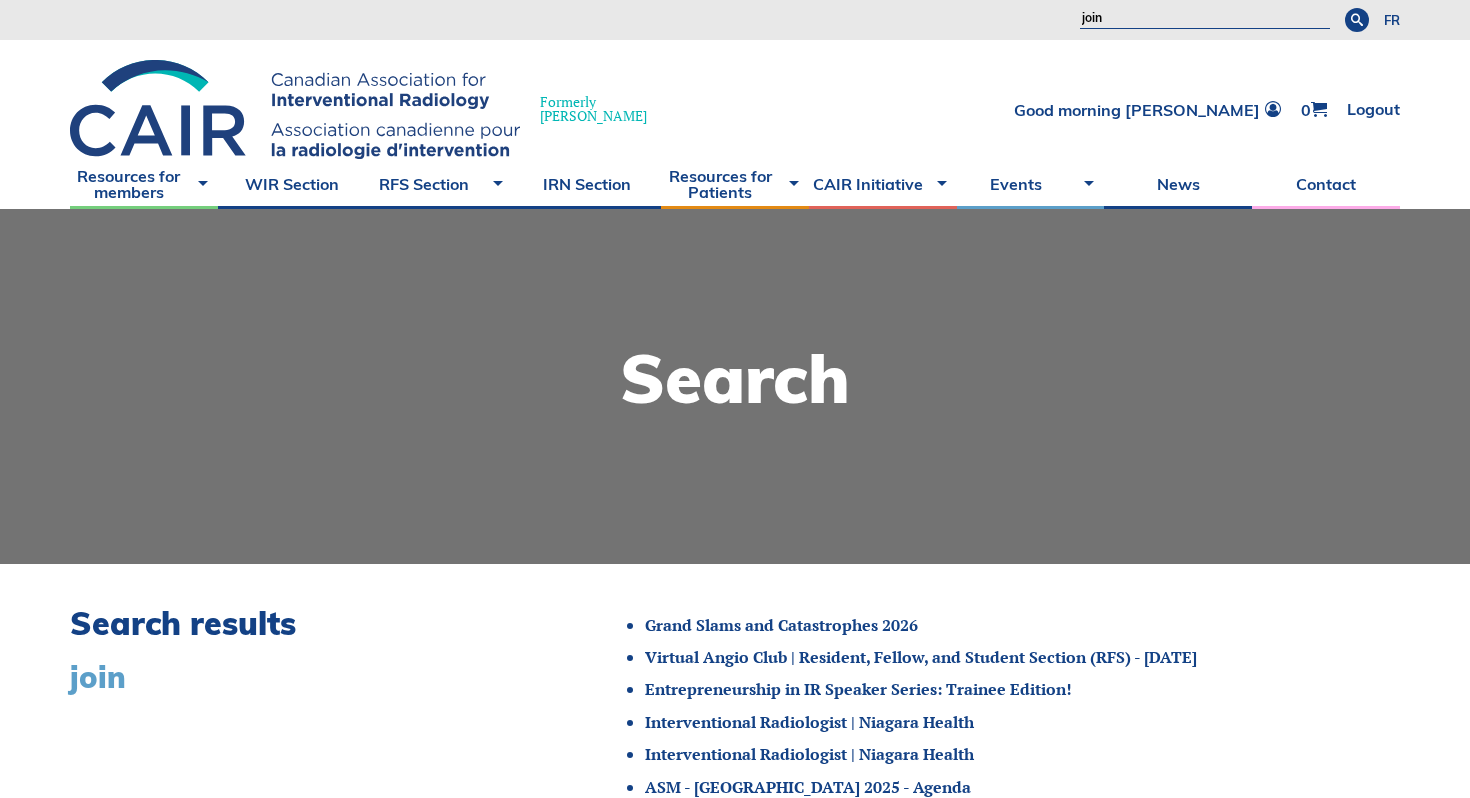 click on "join" at bounding box center [1205, 19] 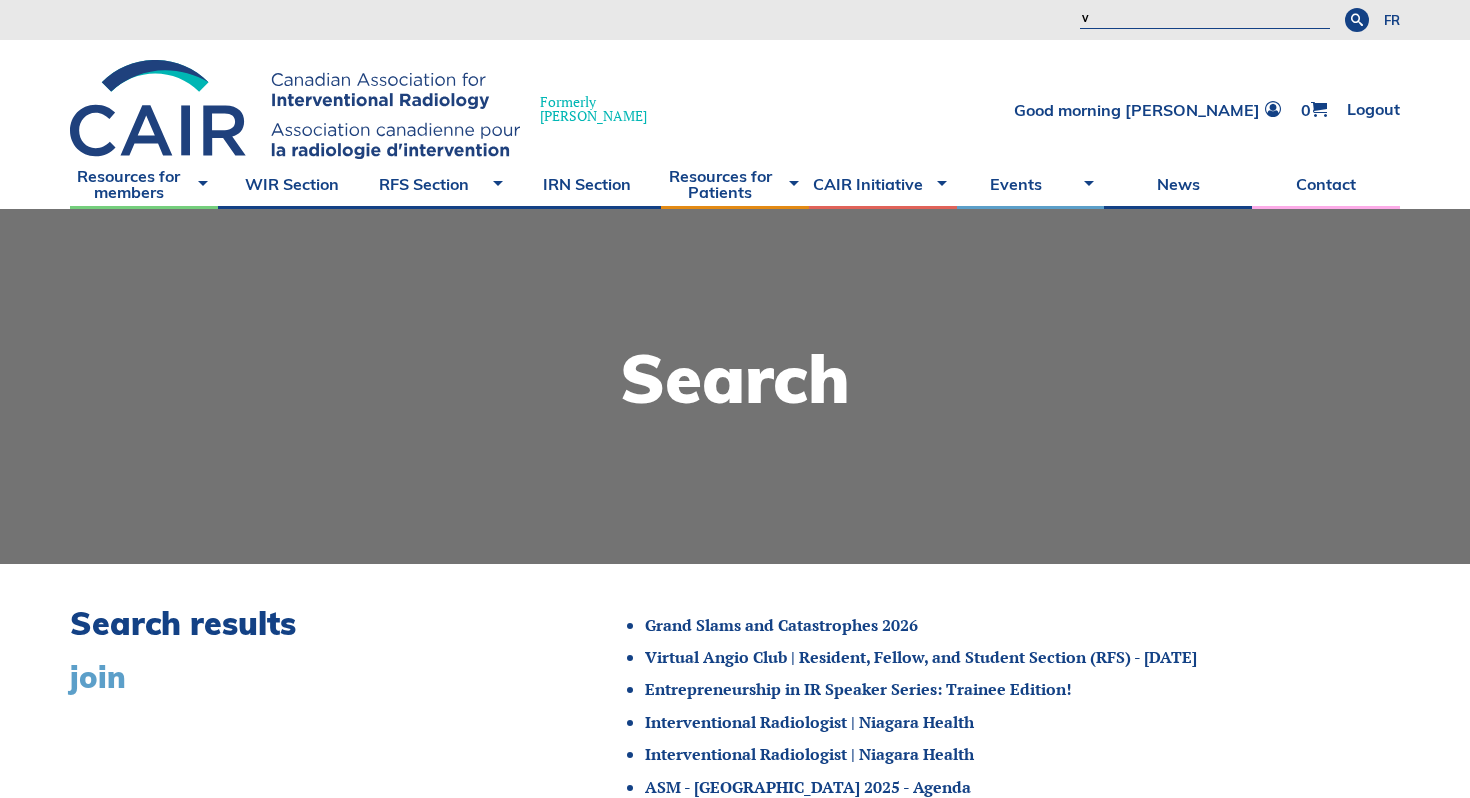 type on "volunteer" 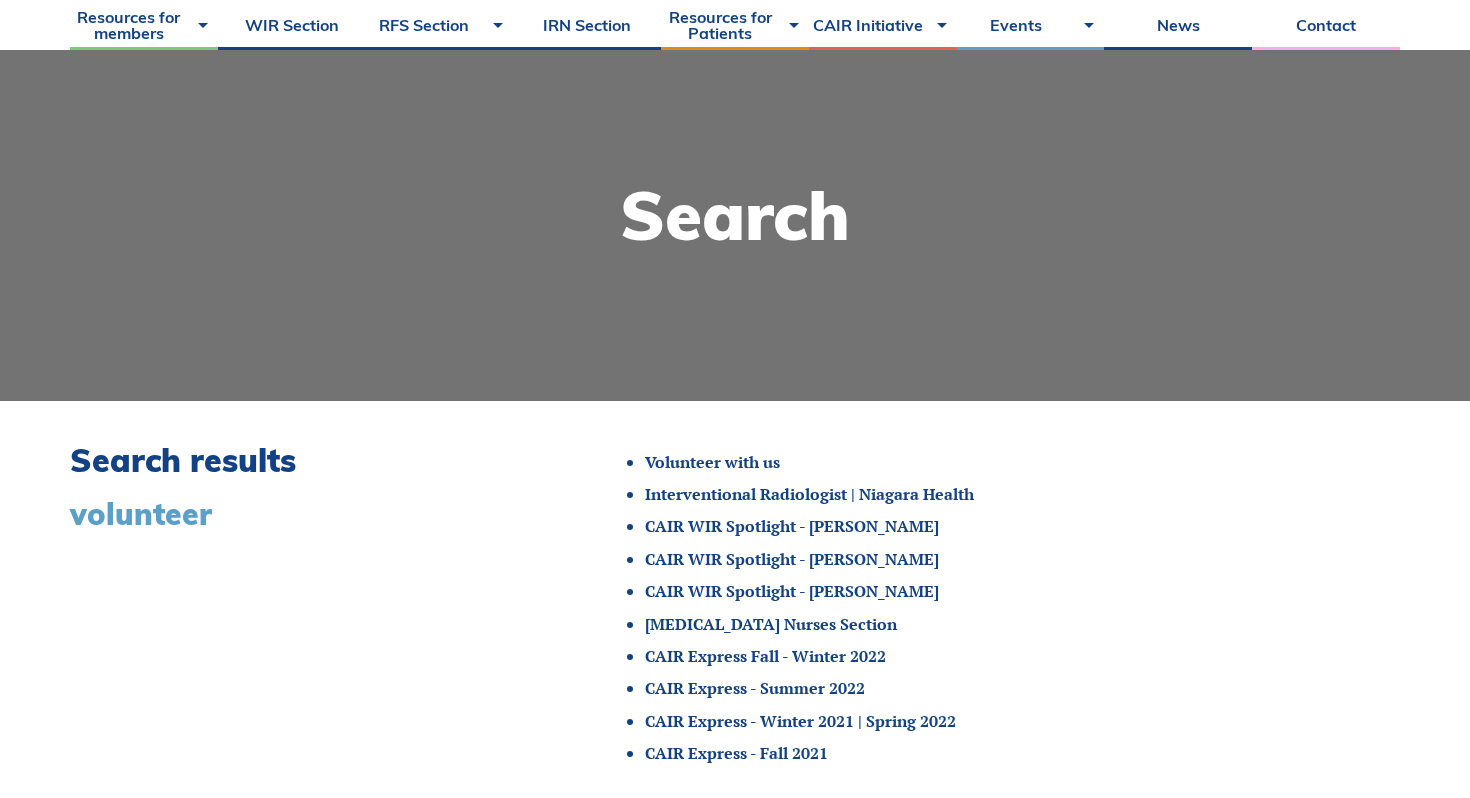 scroll, scrollTop: 209, scrollLeft: 0, axis: vertical 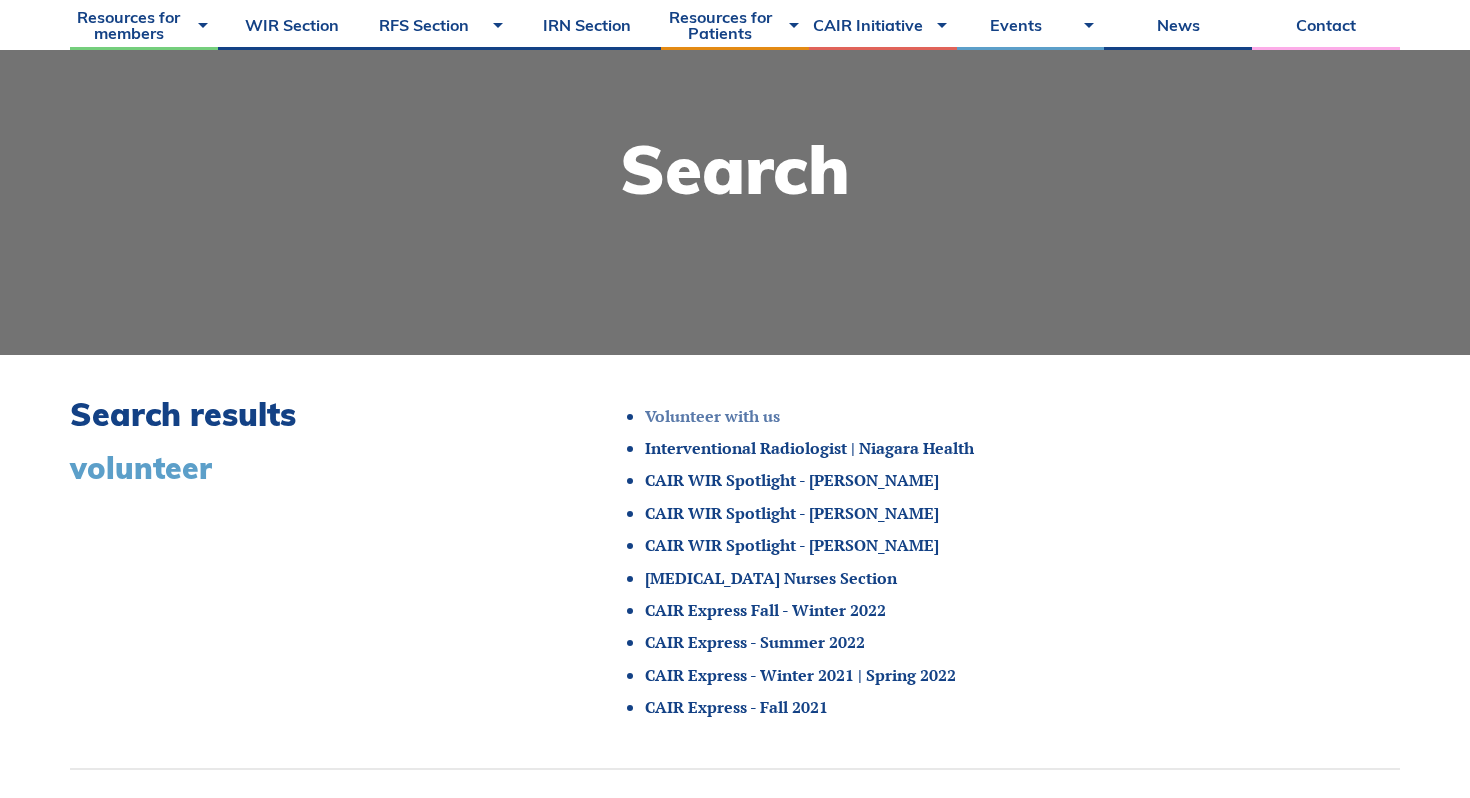click on "Volunteer with us" at bounding box center [712, 416] 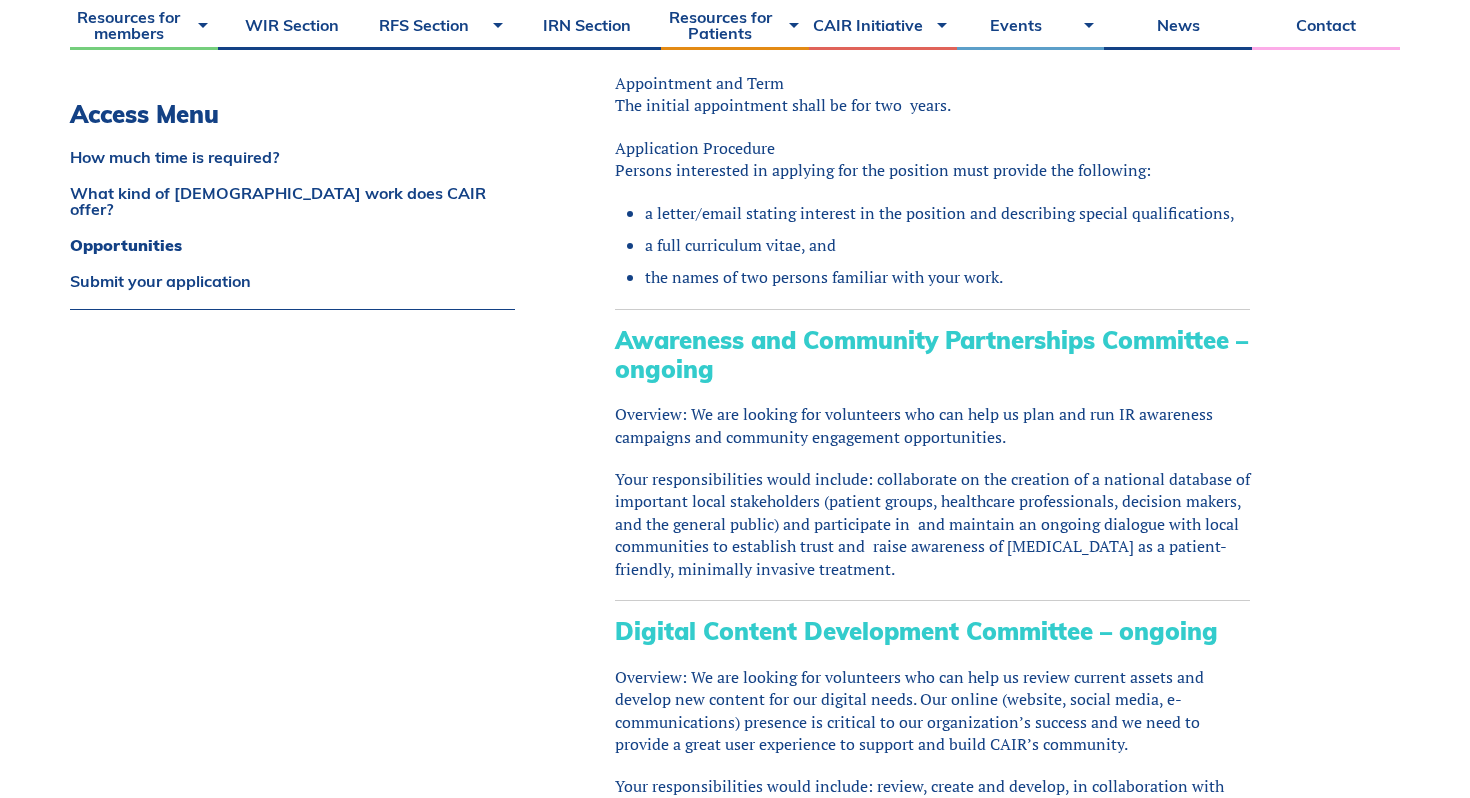 scroll, scrollTop: 2053, scrollLeft: 0, axis: vertical 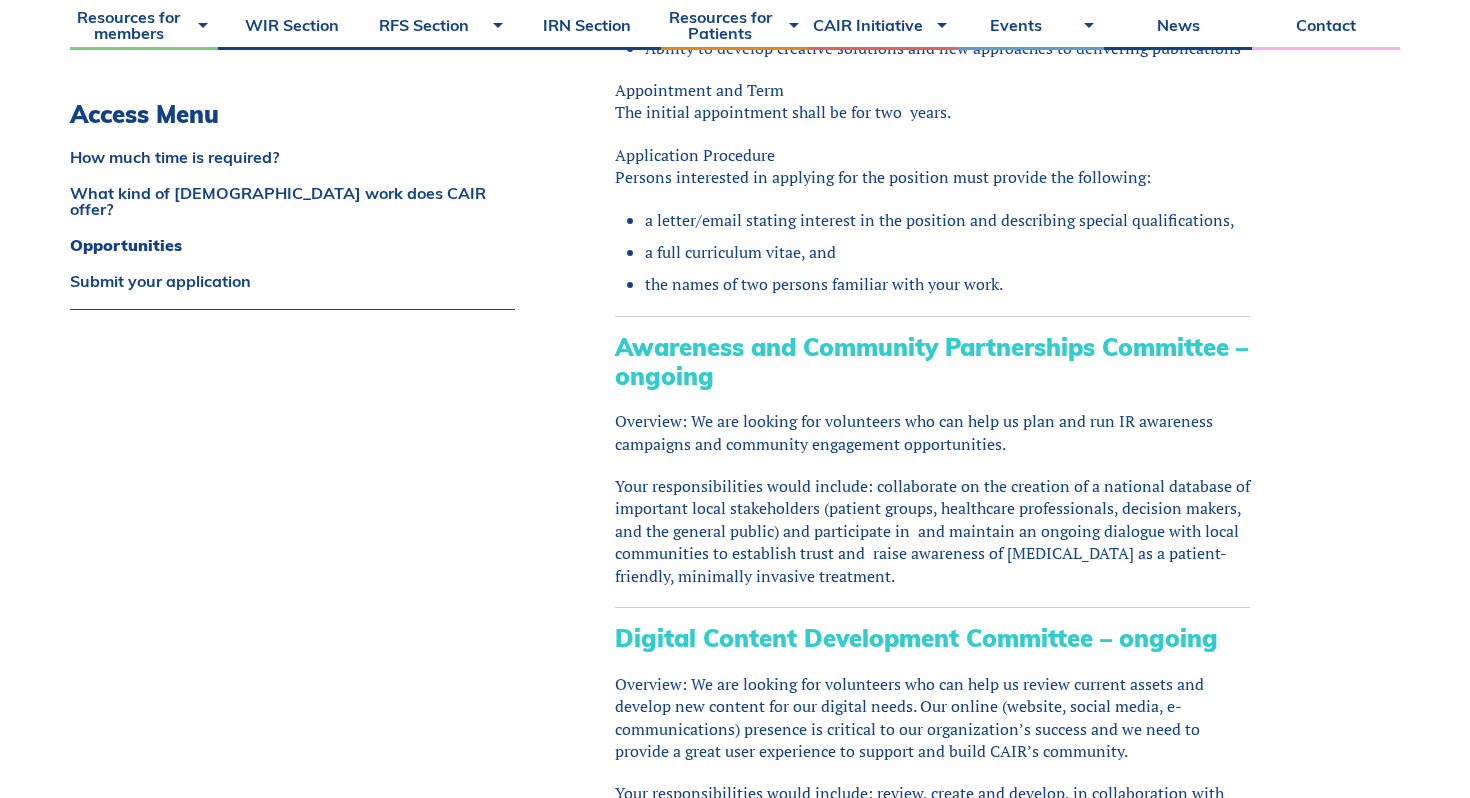 click on "Awareness and Community Partnerships Committee – ongoing" at bounding box center [931, 361] 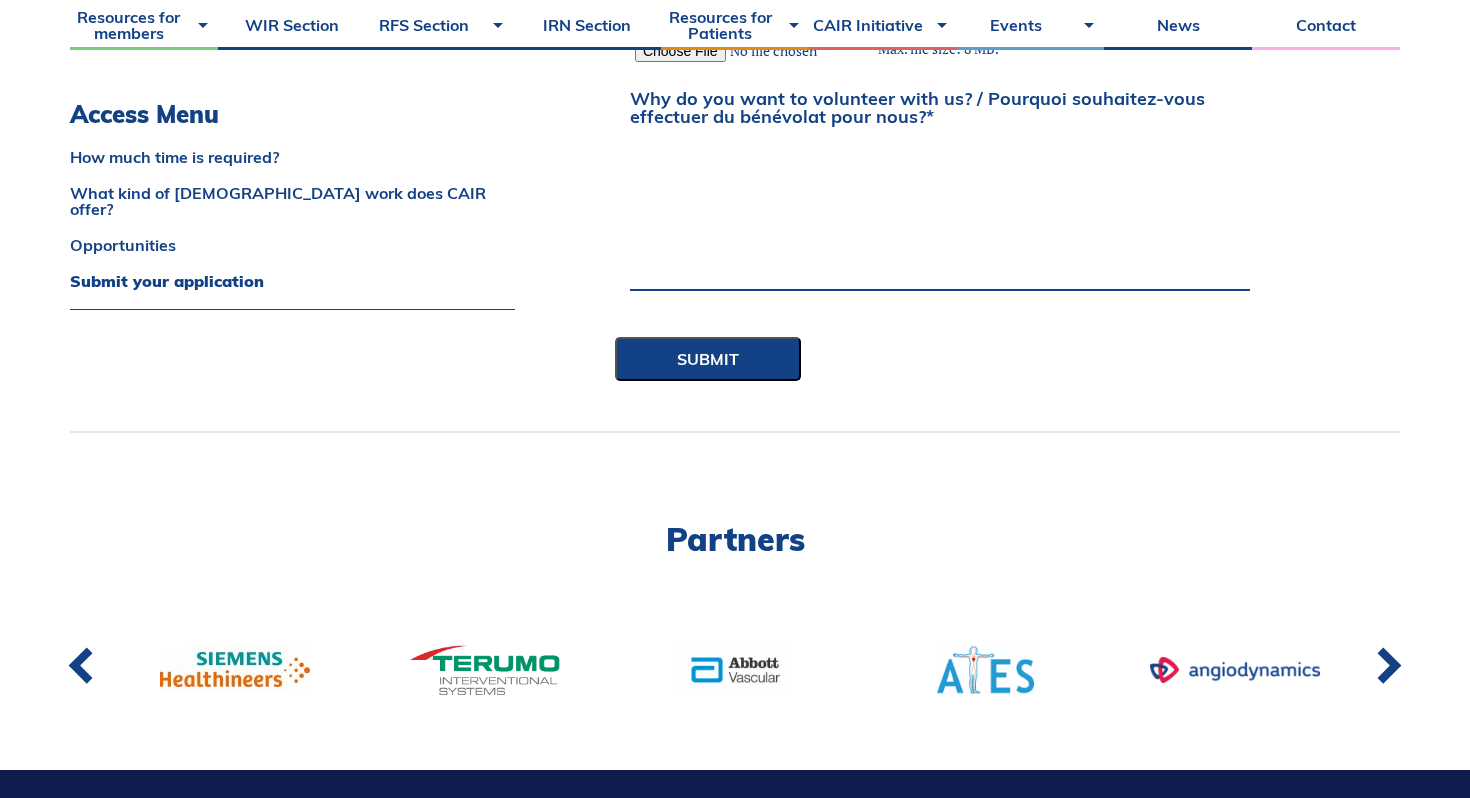 scroll, scrollTop: 3682, scrollLeft: 0, axis: vertical 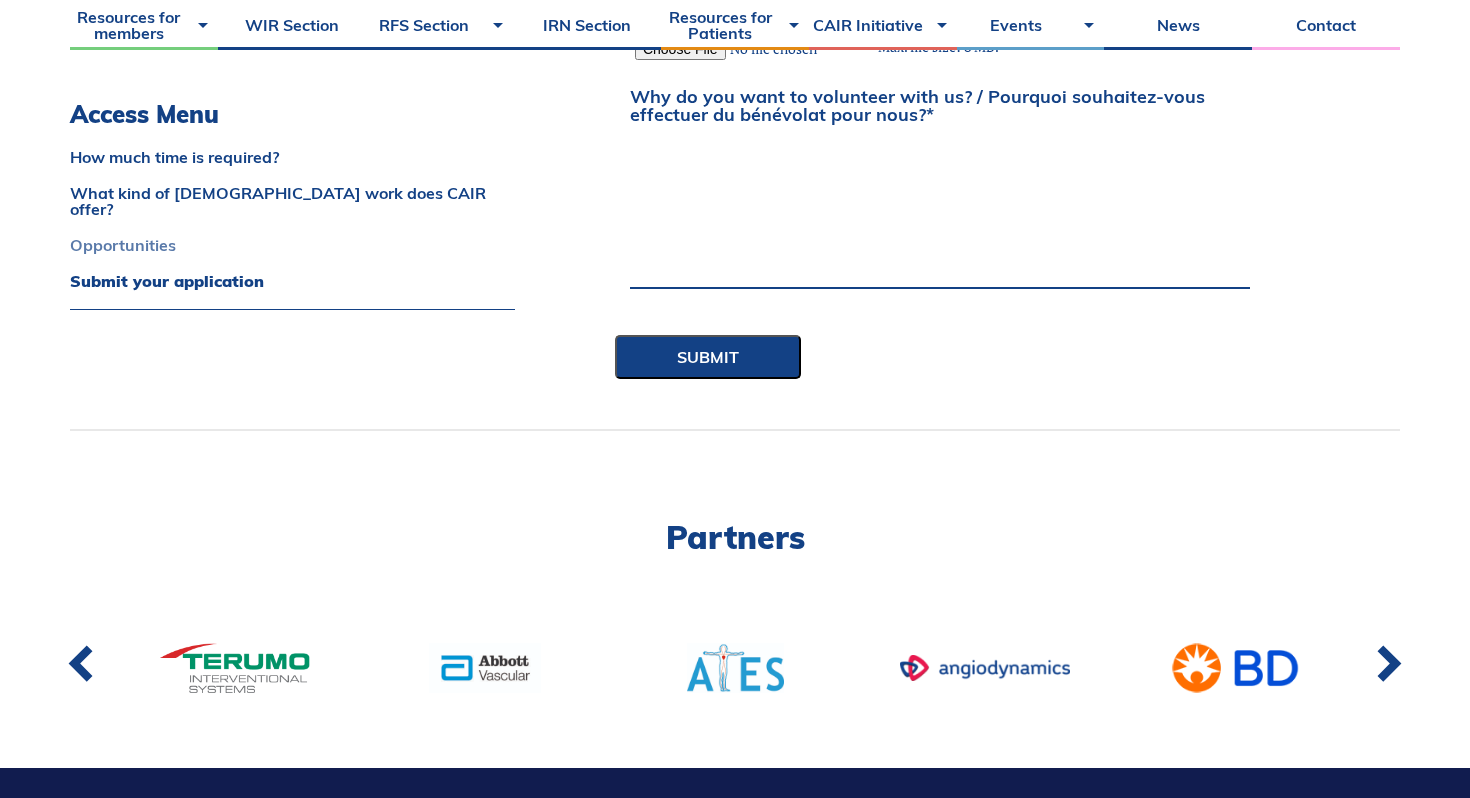 click on "Opportunities" at bounding box center [292, 245] 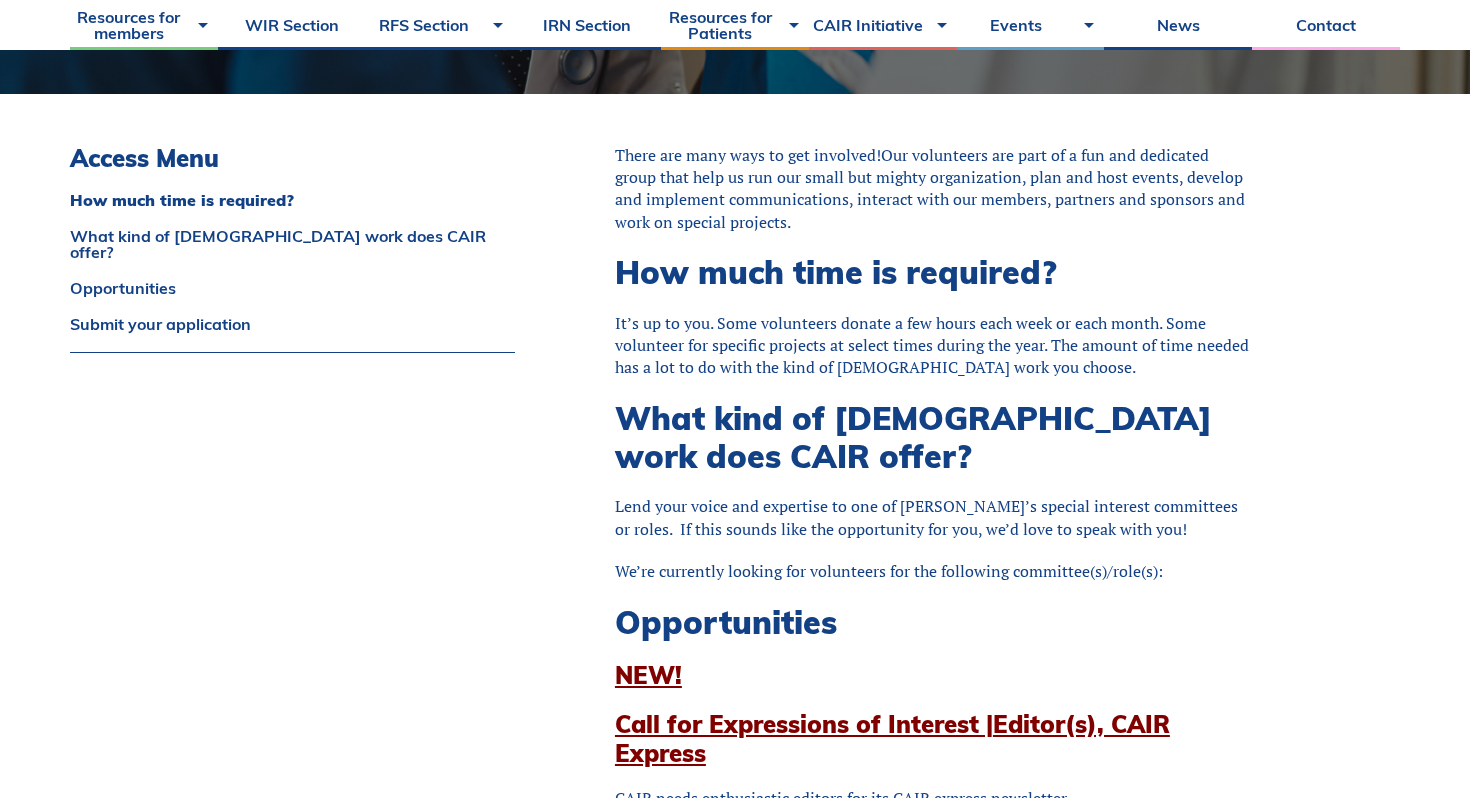 scroll, scrollTop: 0, scrollLeft: 0, axis: both 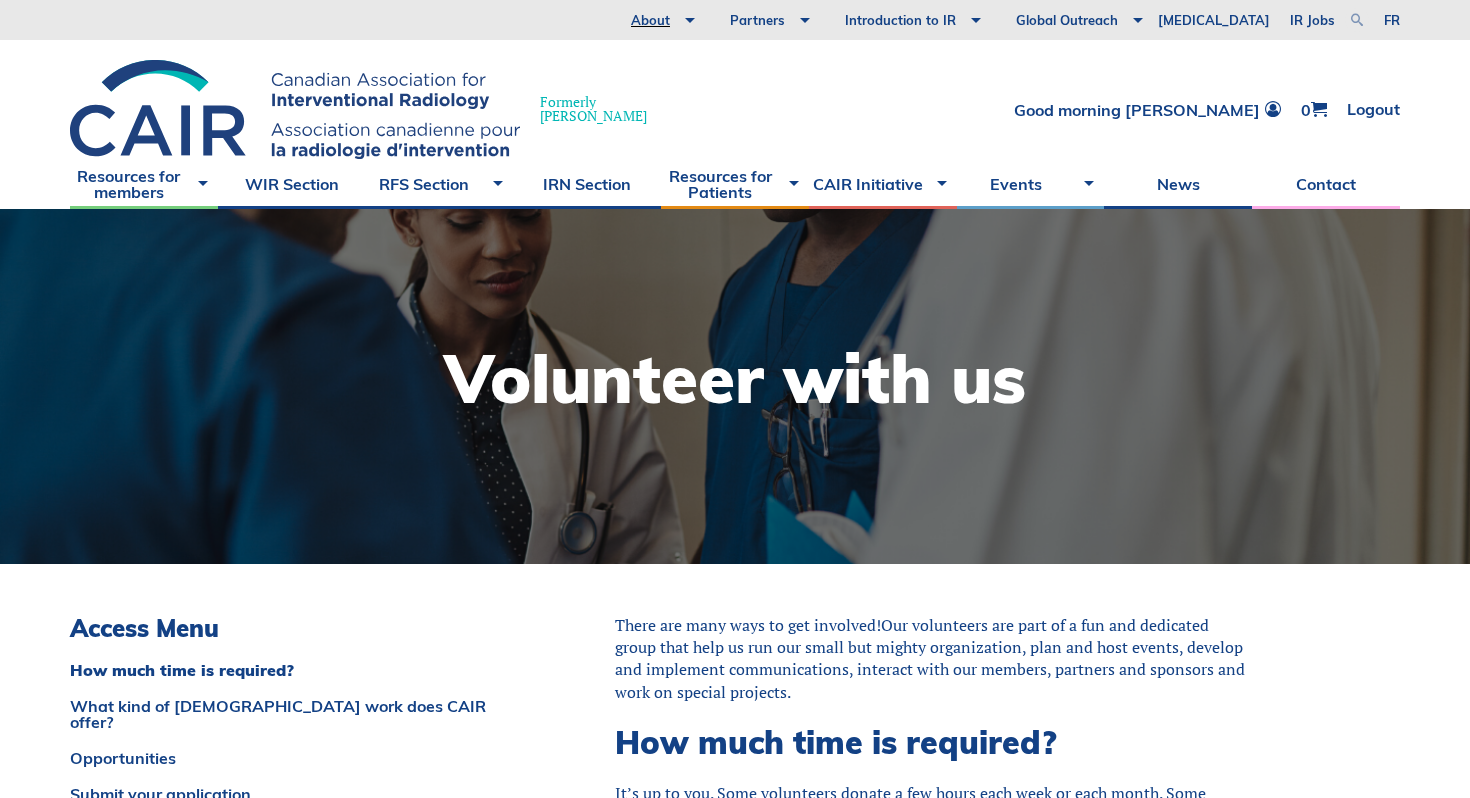 click at bounding box center [1357, 20] 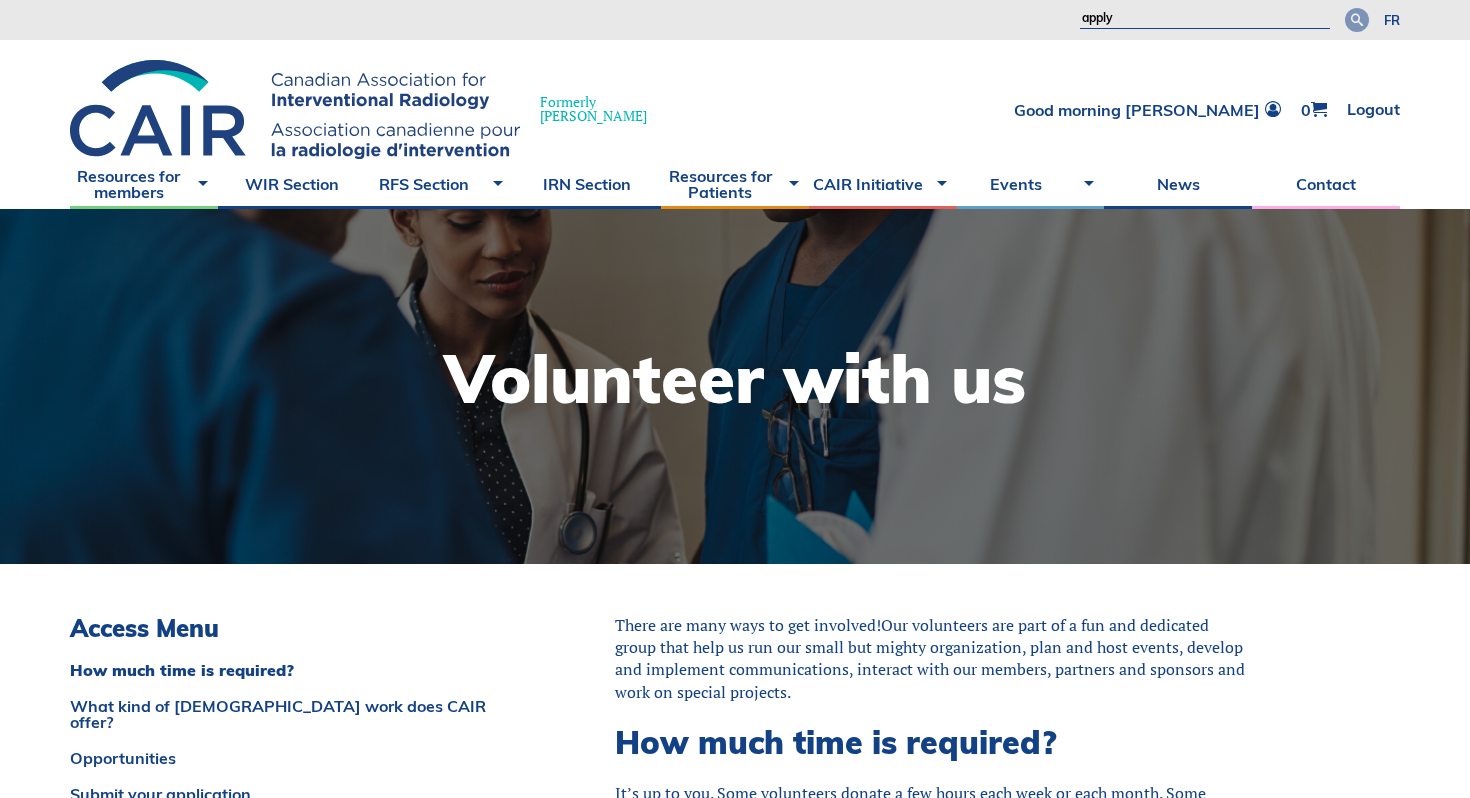 type on "apply" 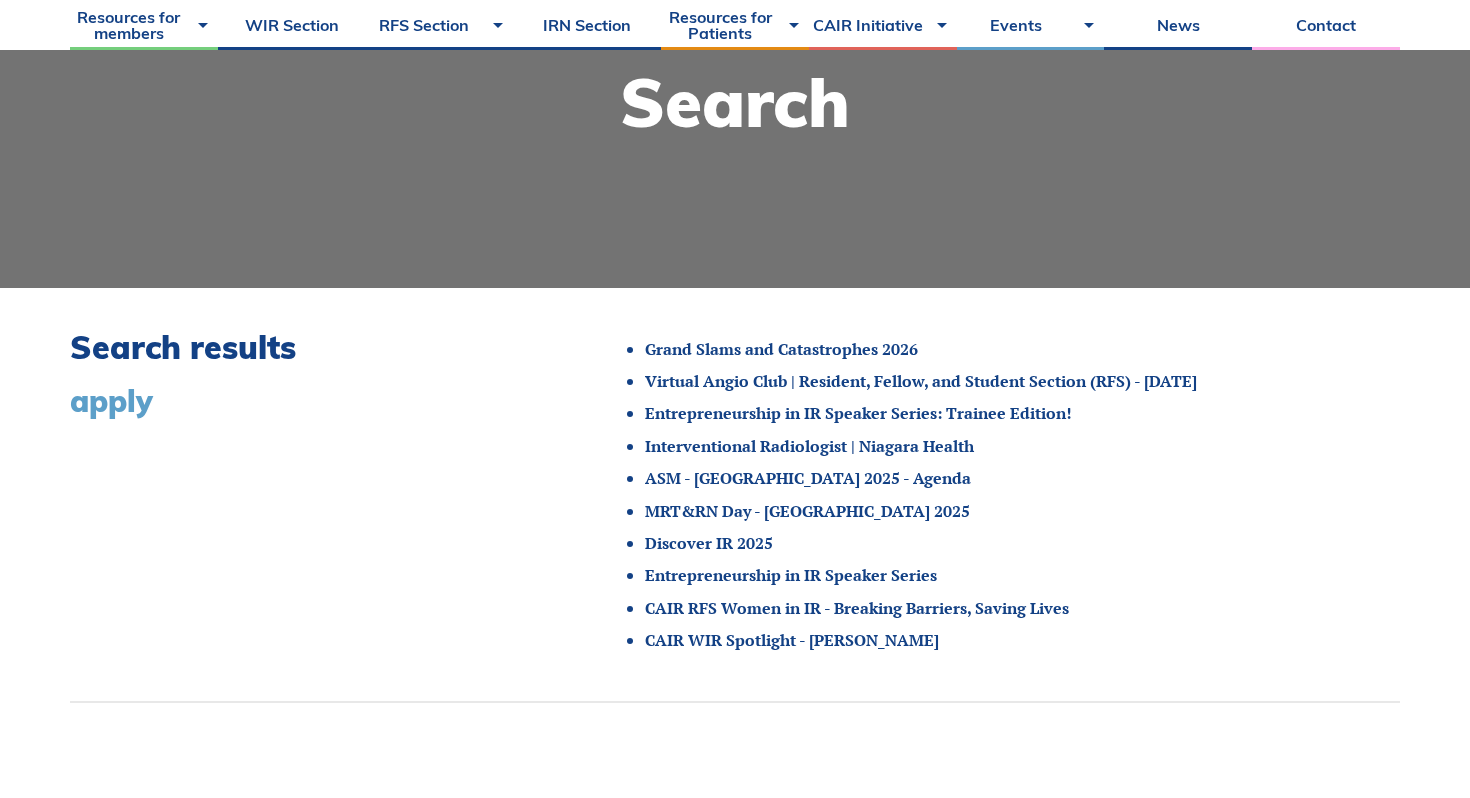 scroll, scrollTop: 278, scrollLeft: 0, axis: vertical 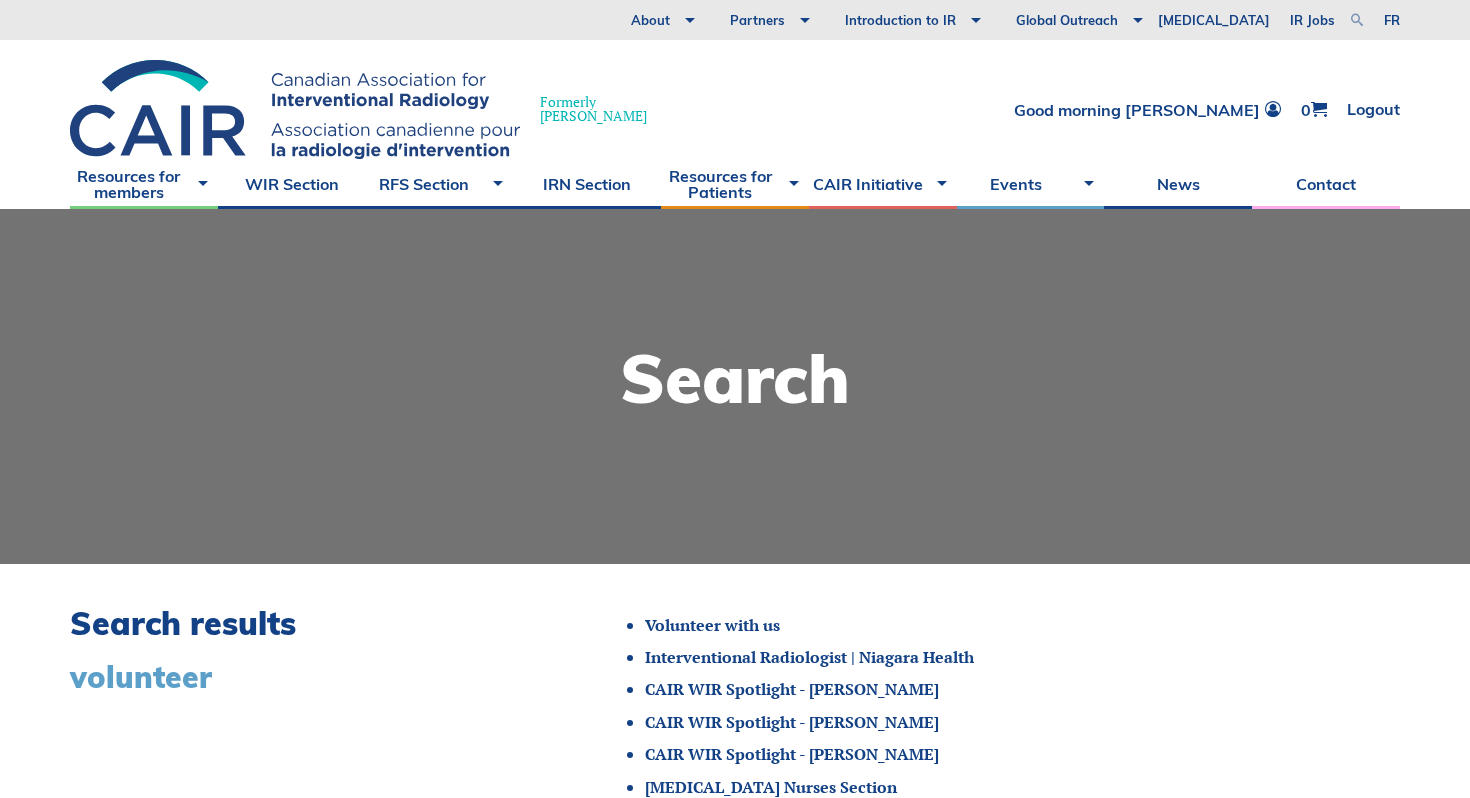 click at bounding box center [1357, 20] 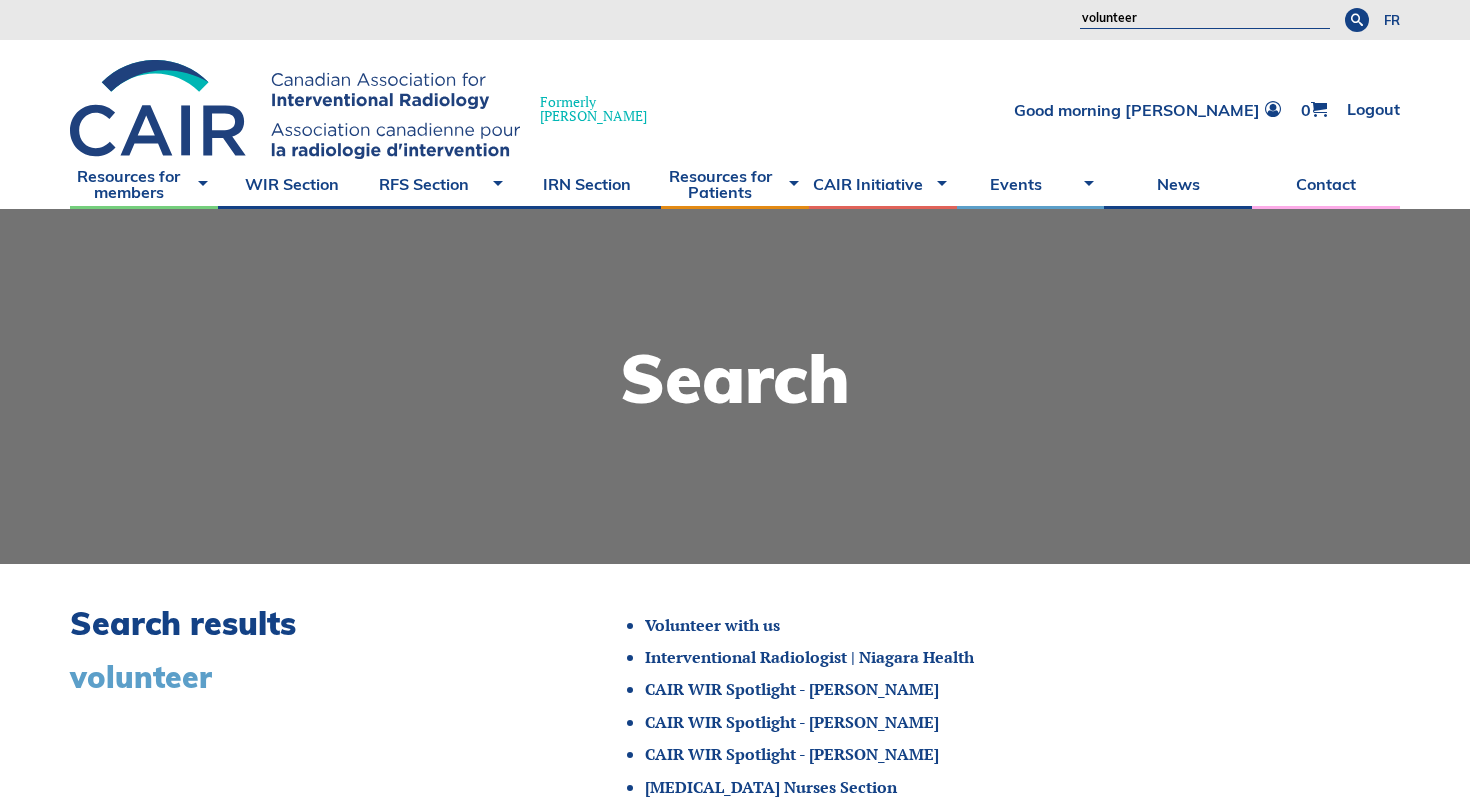 drag, startPoint x: 1241, startPoint y: 18, endPoint x: 917, endPoint y: 17, distance: 324.00156 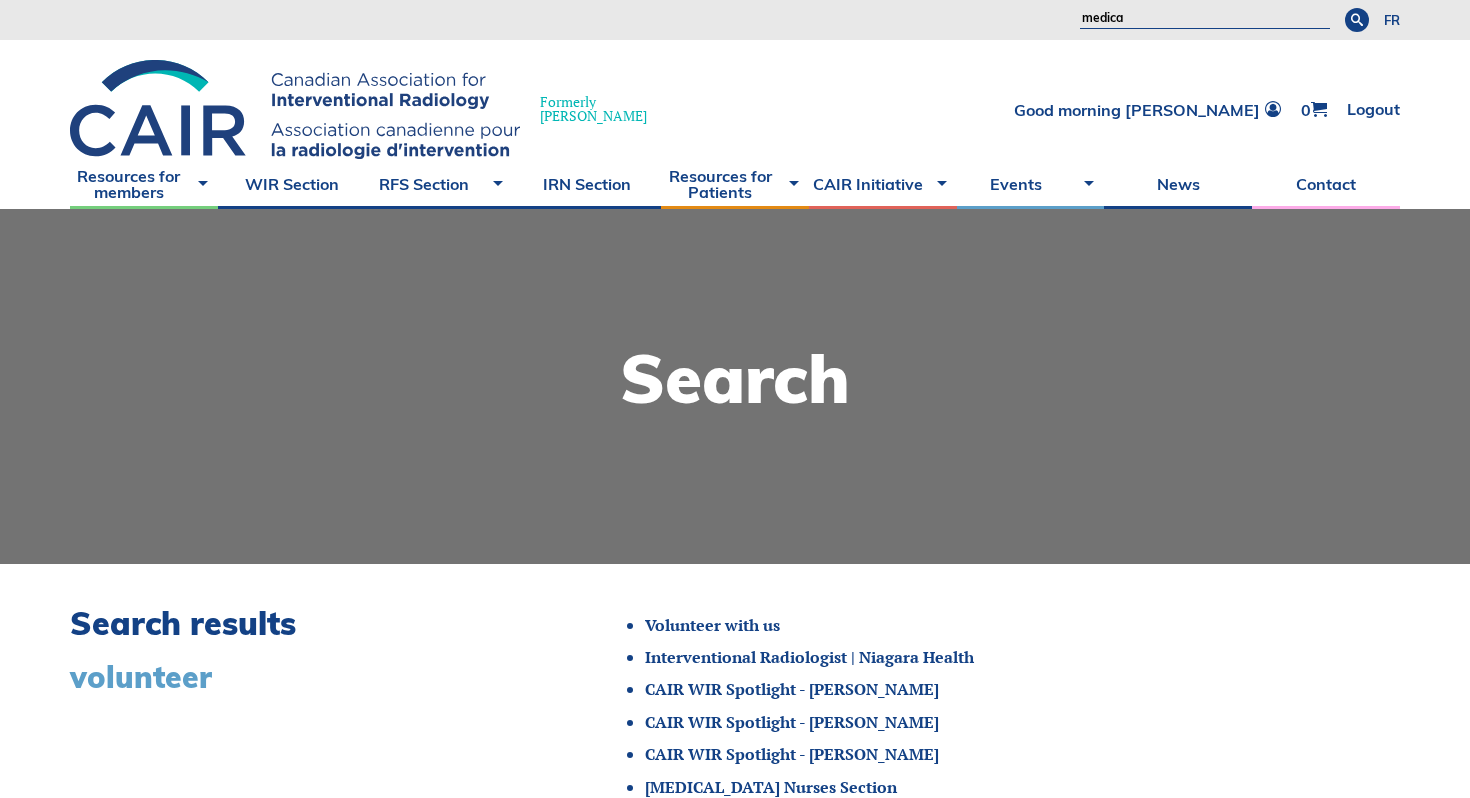 type on "medical student liason" 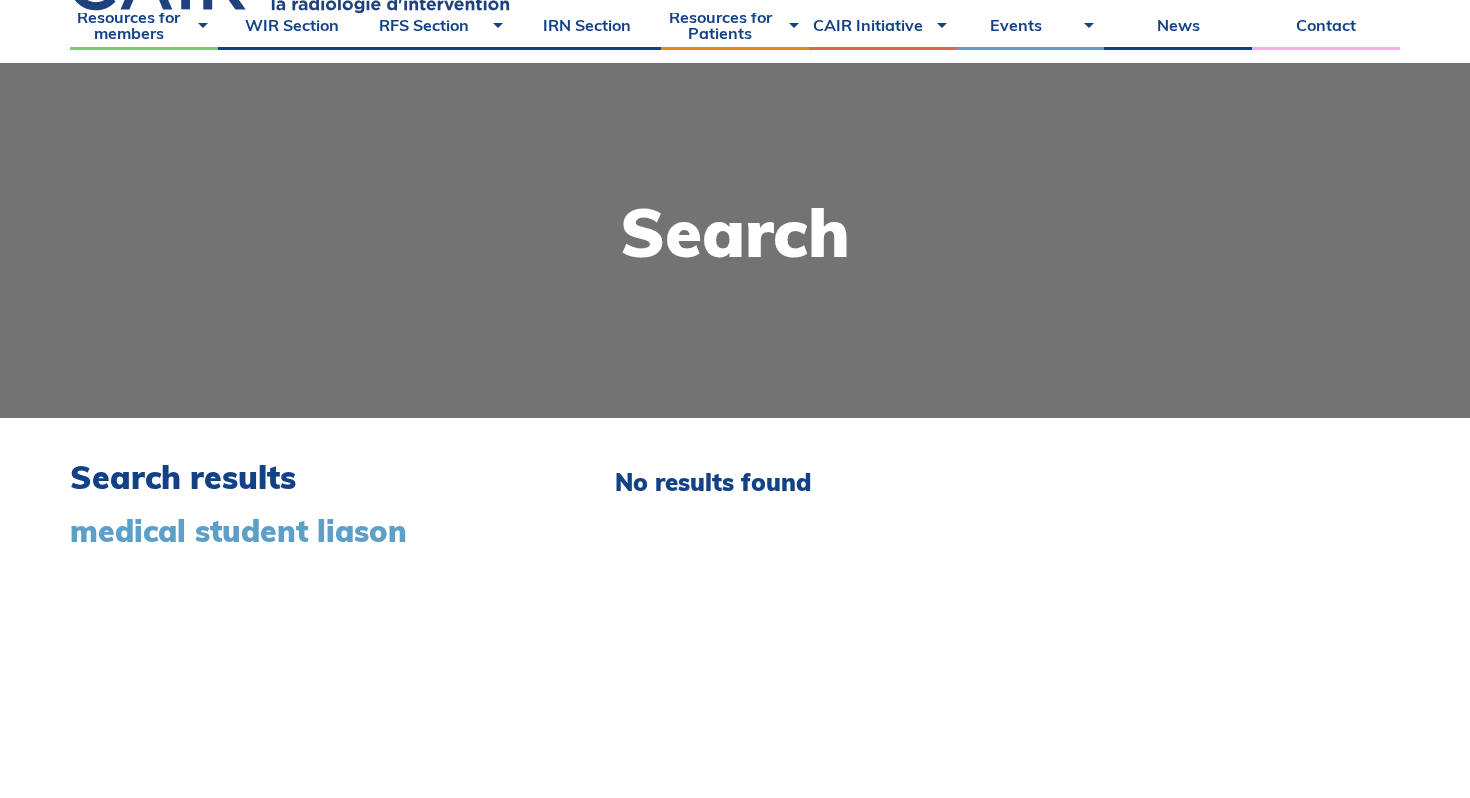 scroll, scrollTop: 0, scrollLeft: 0, axis: both 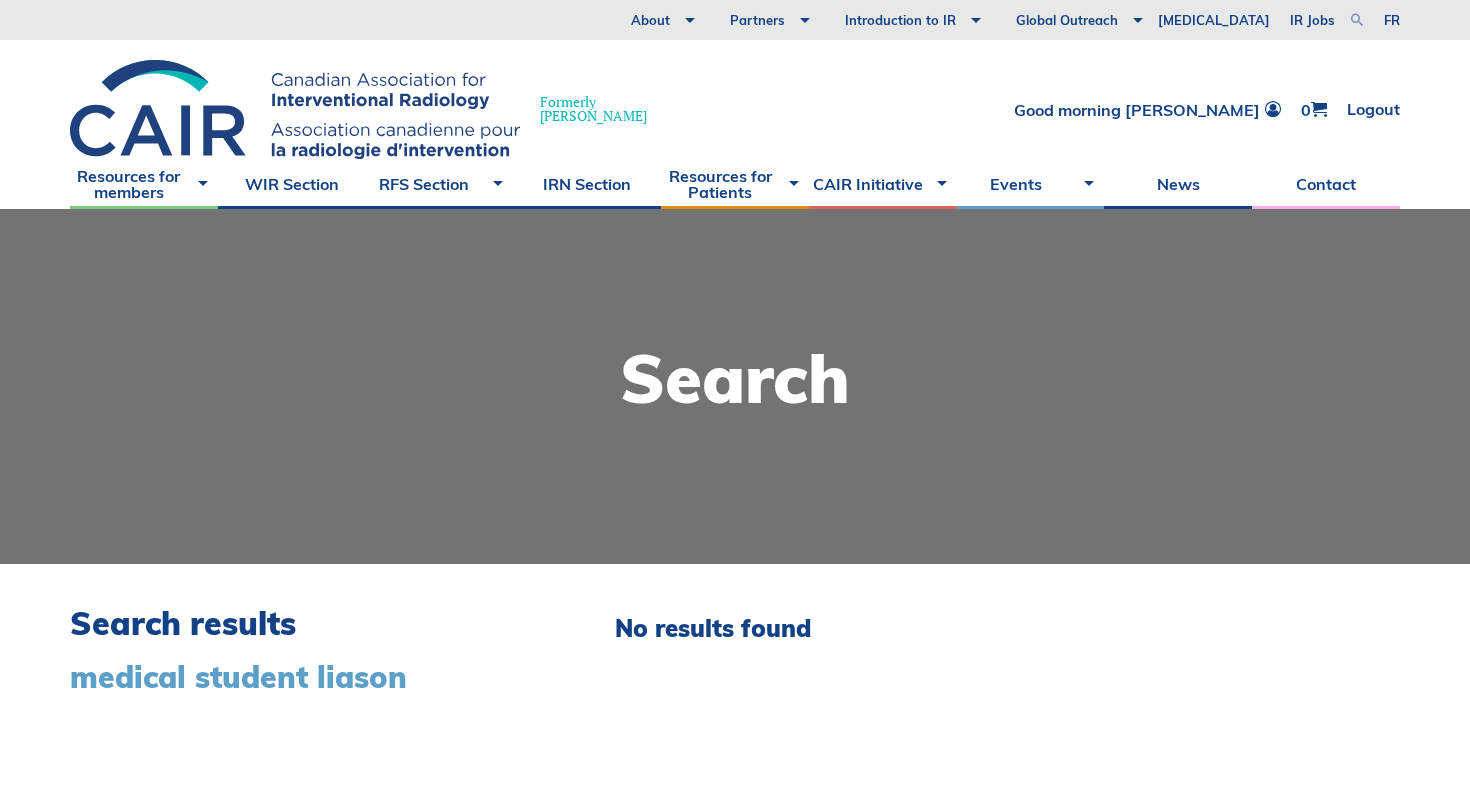click at bounding box center [1357, 20] 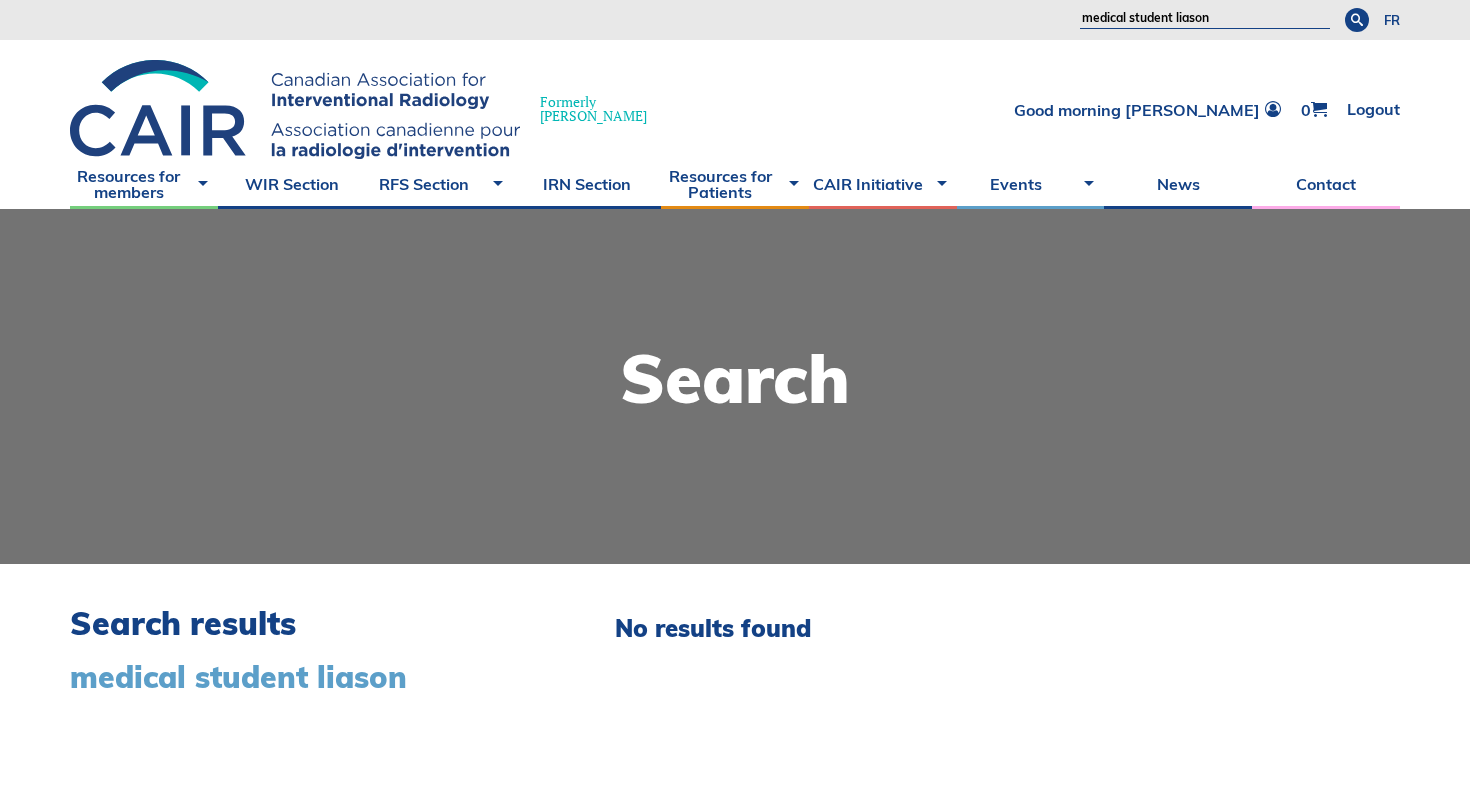 drag, startPoint x: 1224, startPoint y: 14, endPoint x: 1175, endPoint y: 13, distance: 49.010204 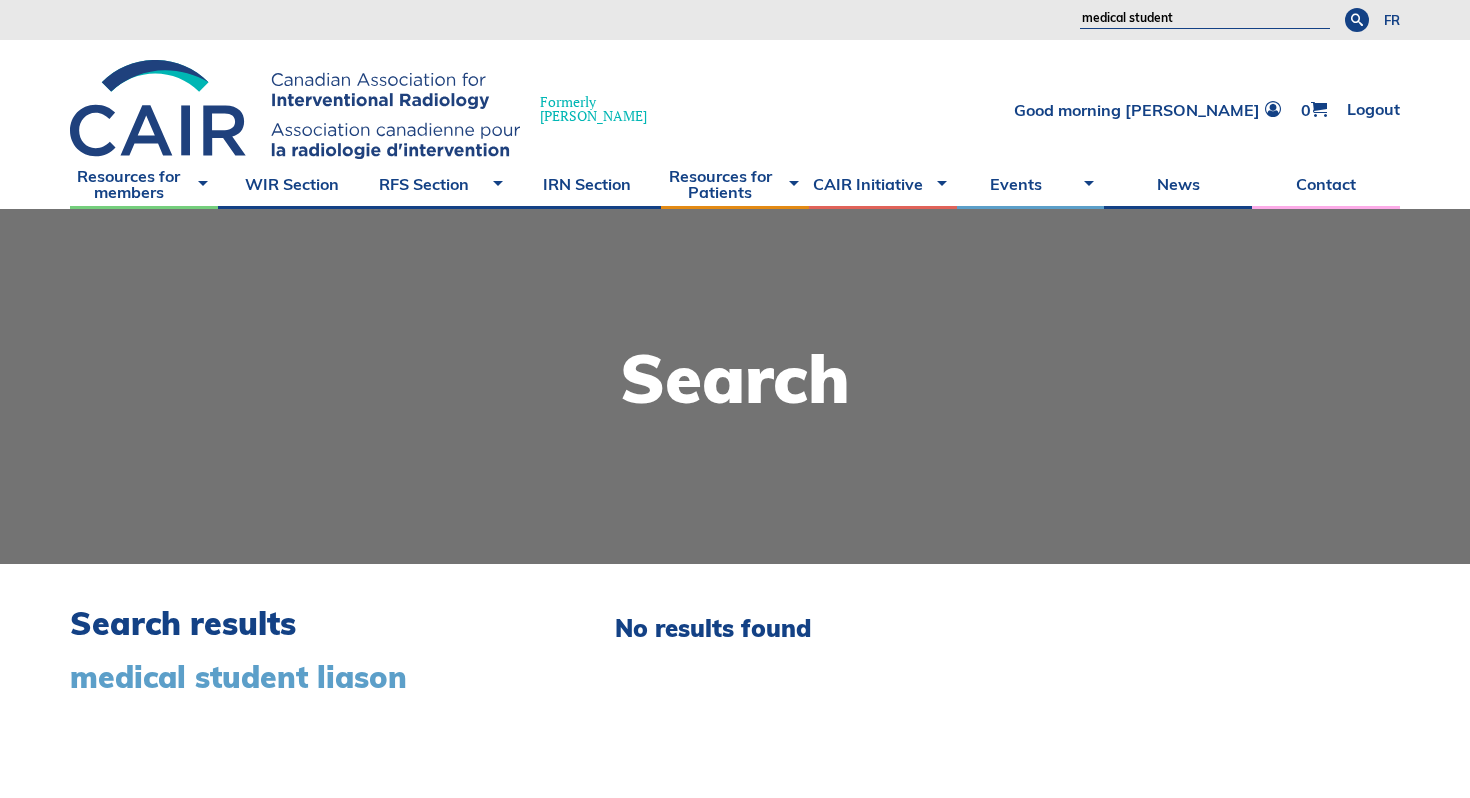 type on "medical student" 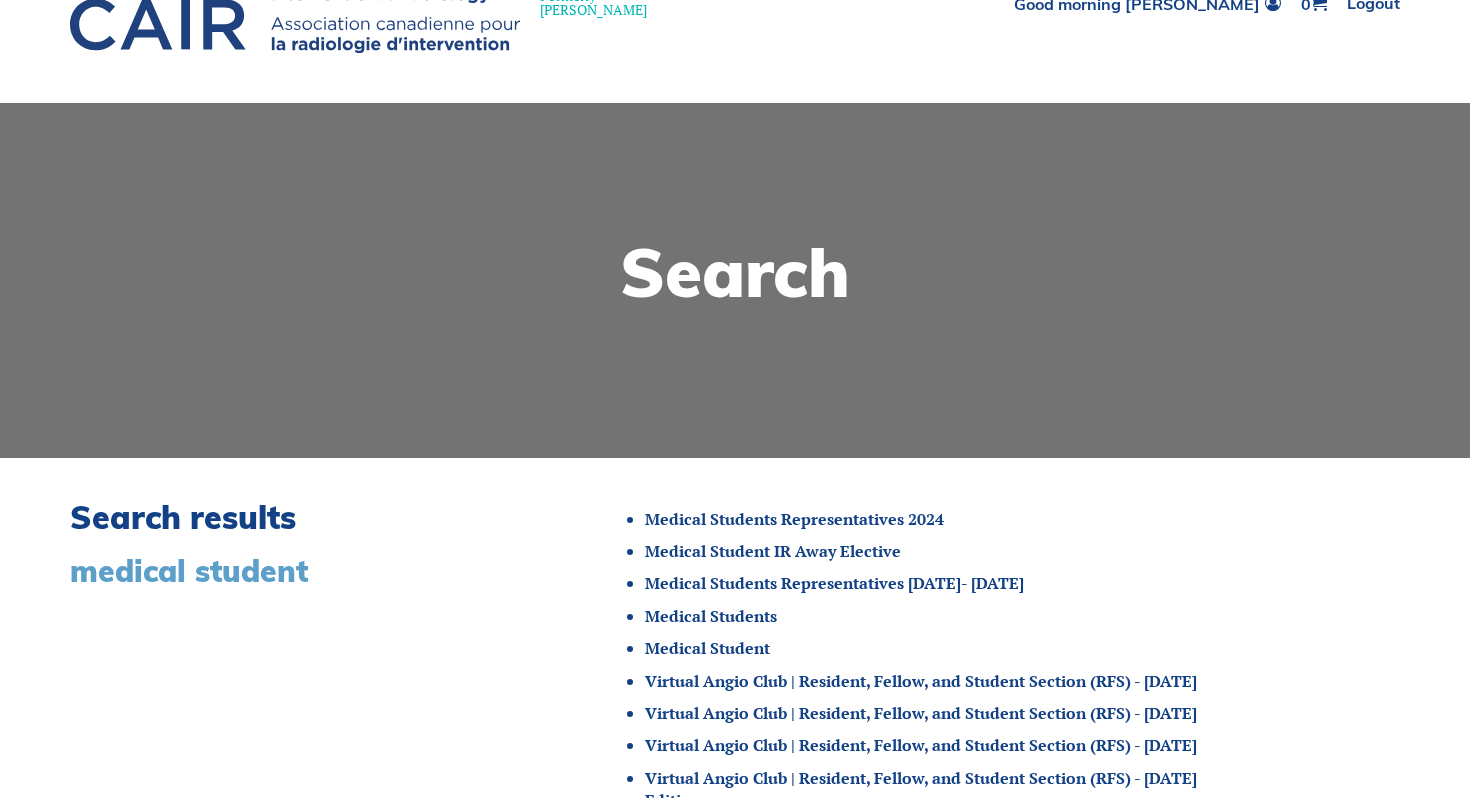 scroll, scrollTop: 0, scrollLeft: 0, axis: both 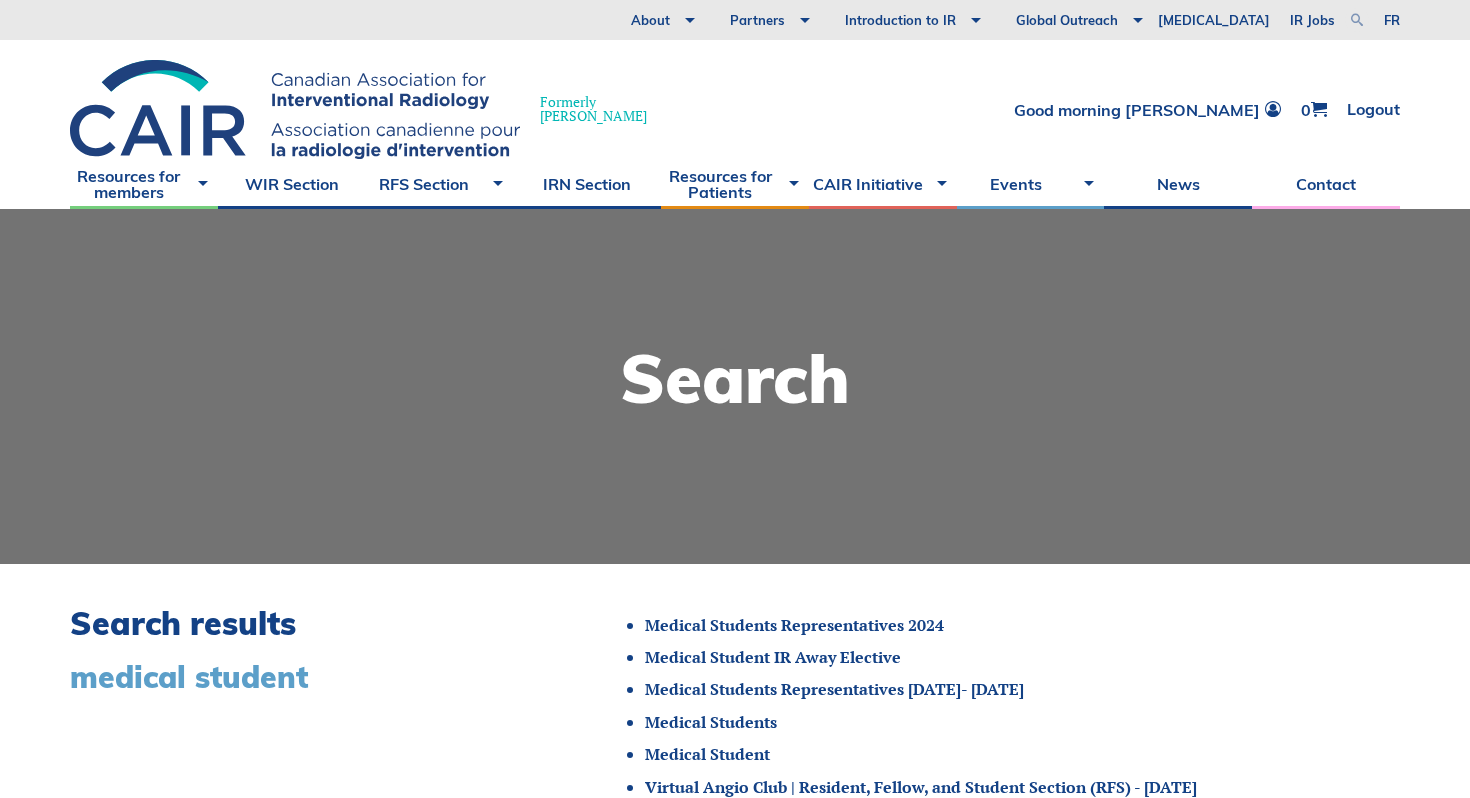 click at bounding box center [1357, 20] 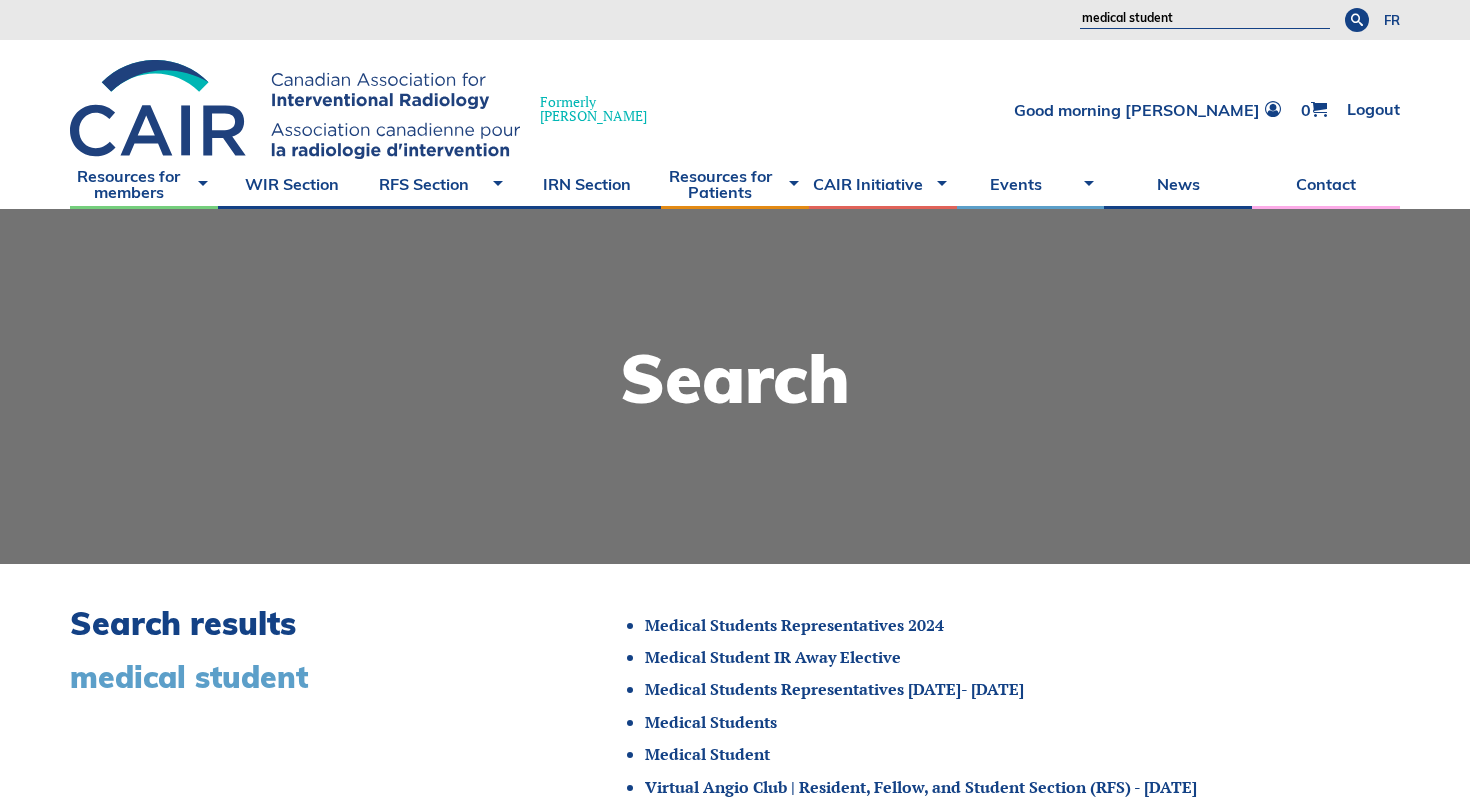 click on "medical student" at bounding box center [1205, 19] 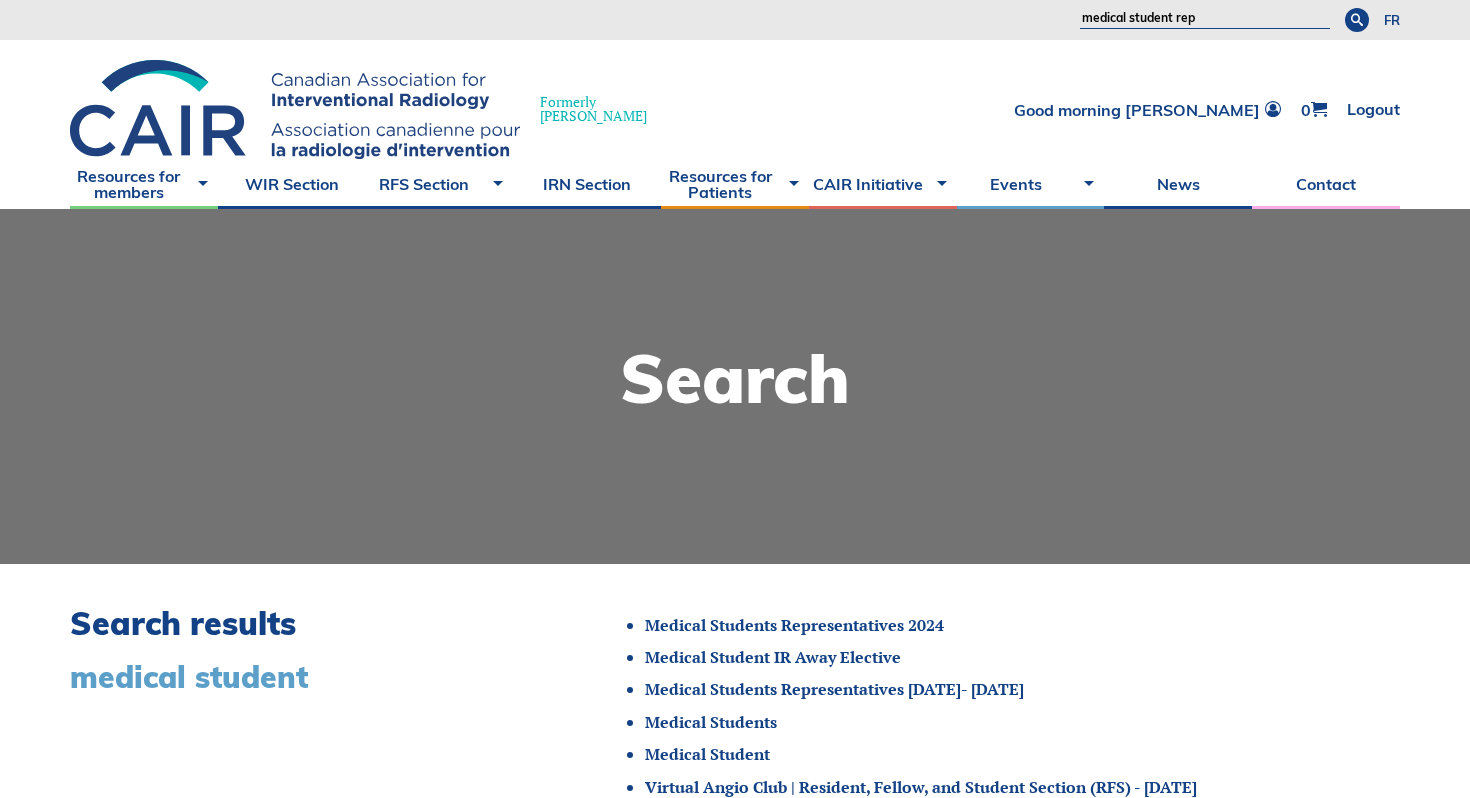 type on "medical student rep" 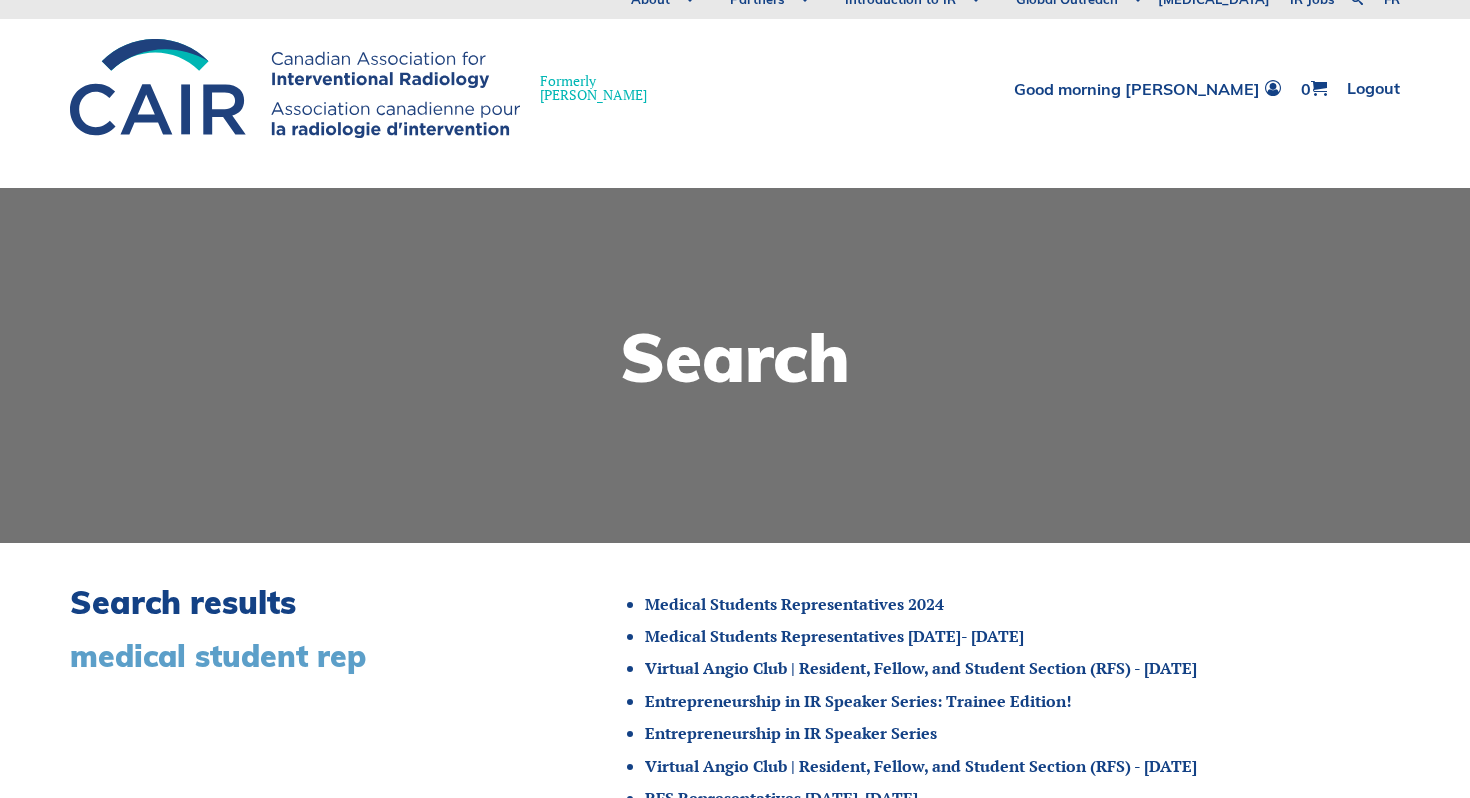 scroll, scrollTop: 0, scrollLeft: 0, axis: both 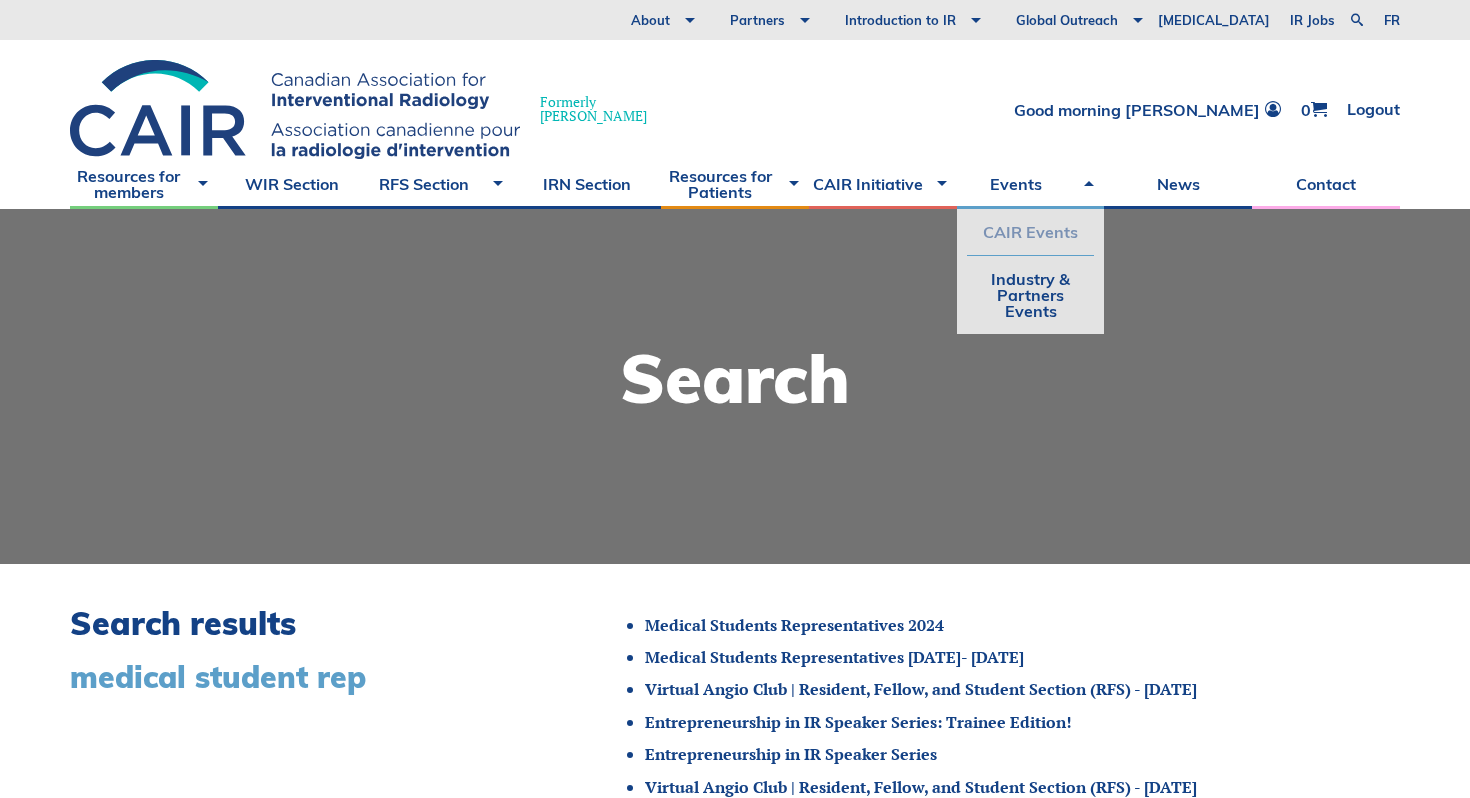click on "CAIR Events" at bounding box center (1031, 232) 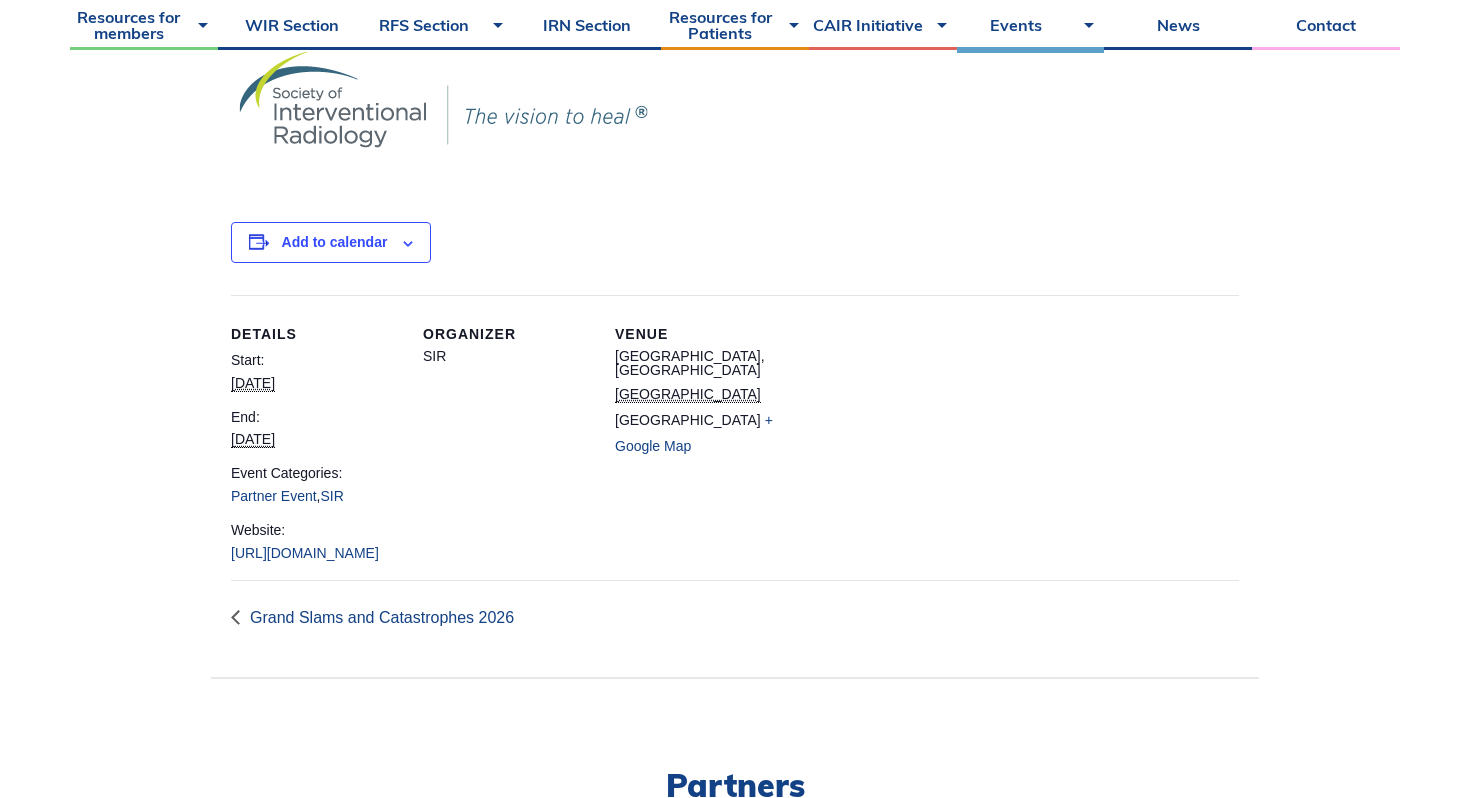scroll, scrollTop: 1190, scrollLeft: 0, axis: vertical 